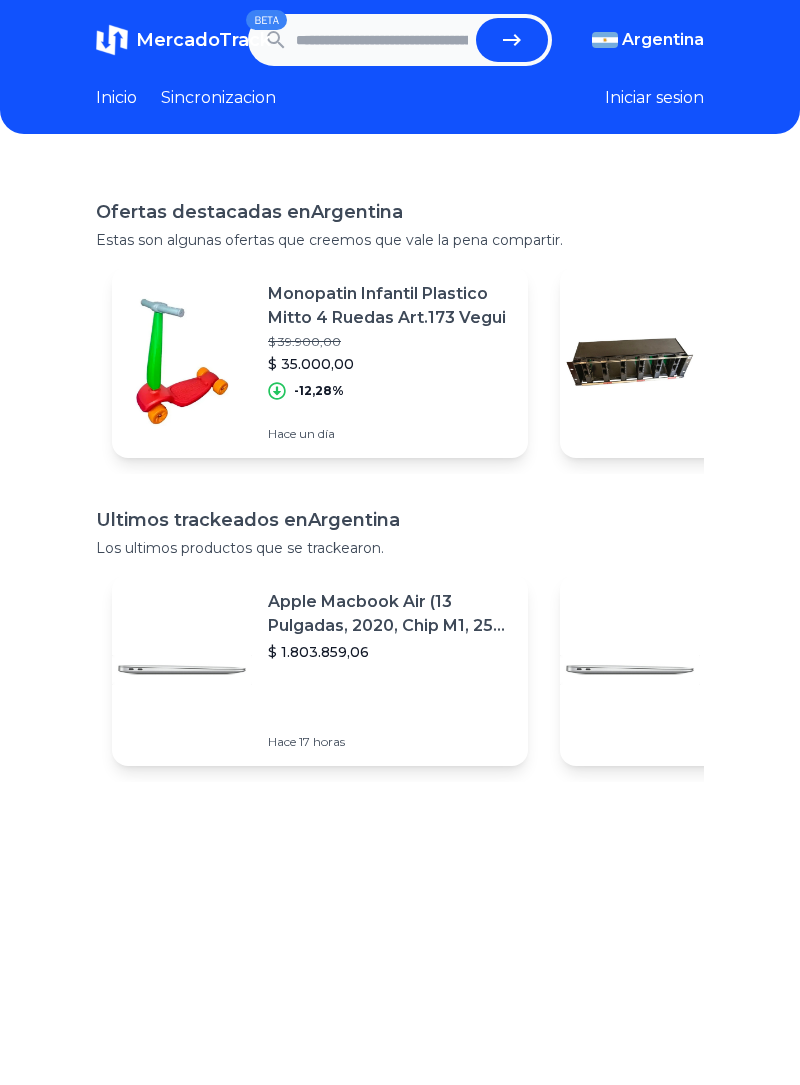 scroll, scrollTop: 0, scrollLeft: 0, axis: both 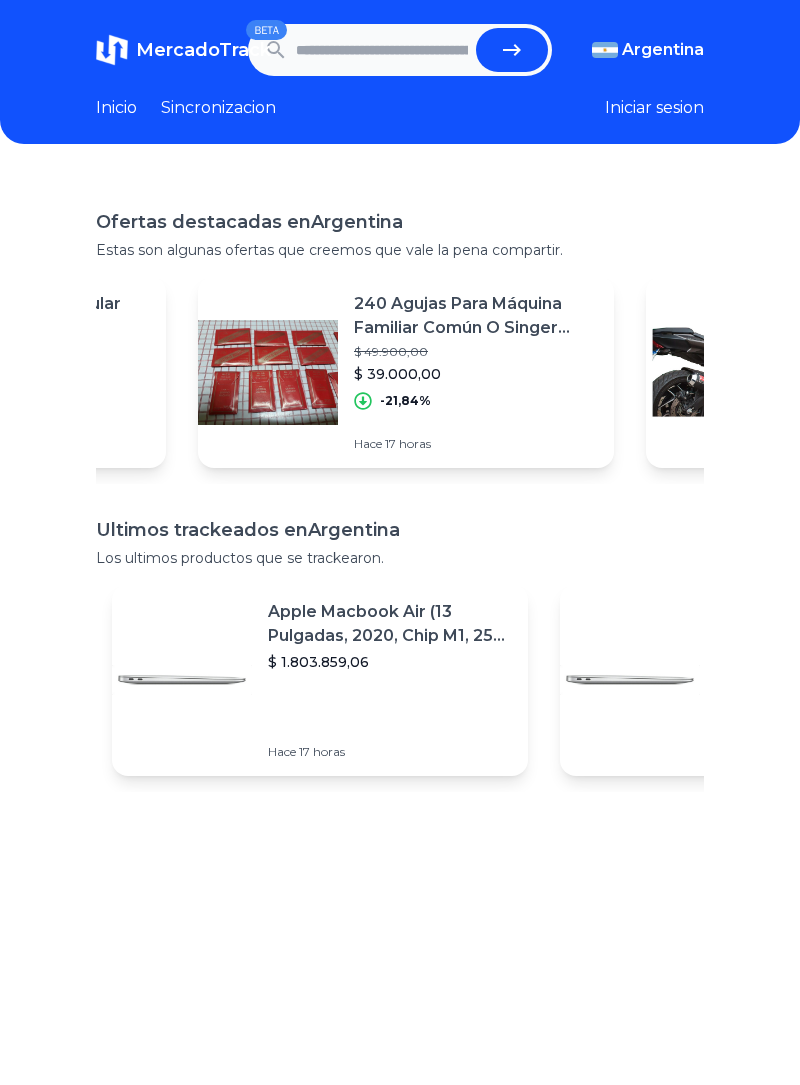 click at bounding box center (382, 50) 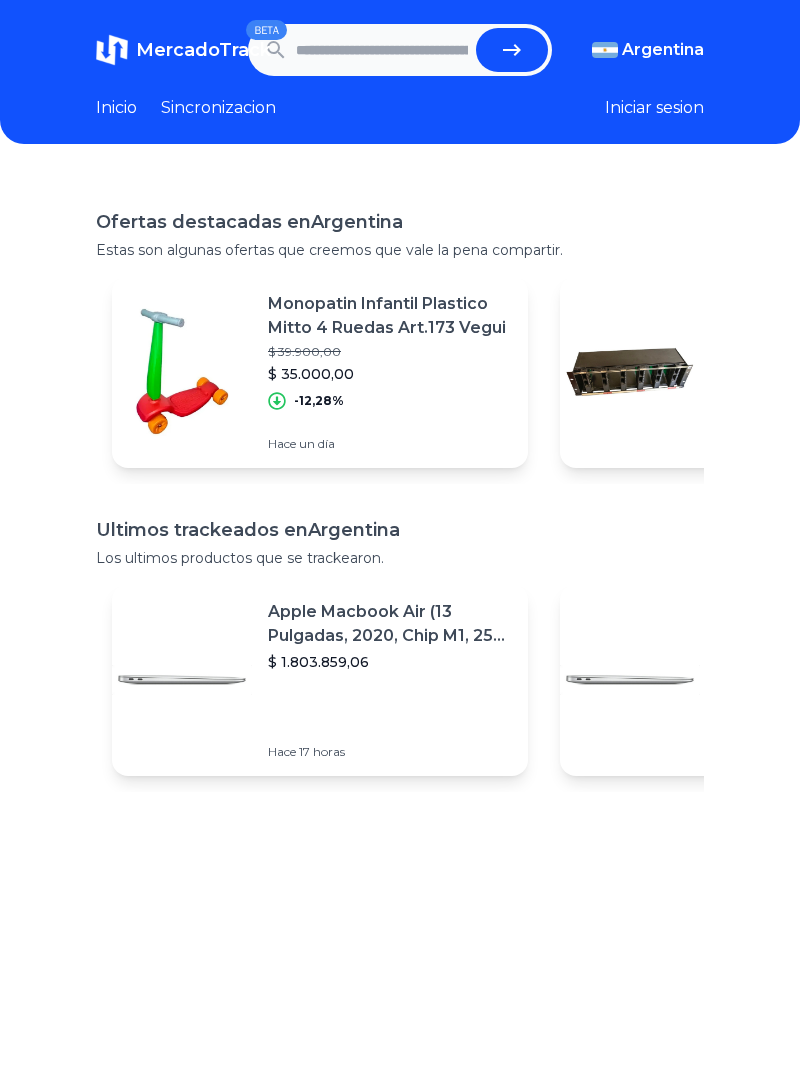 scroll, scrollTop: 0, scrollLeft: 0, axis: both 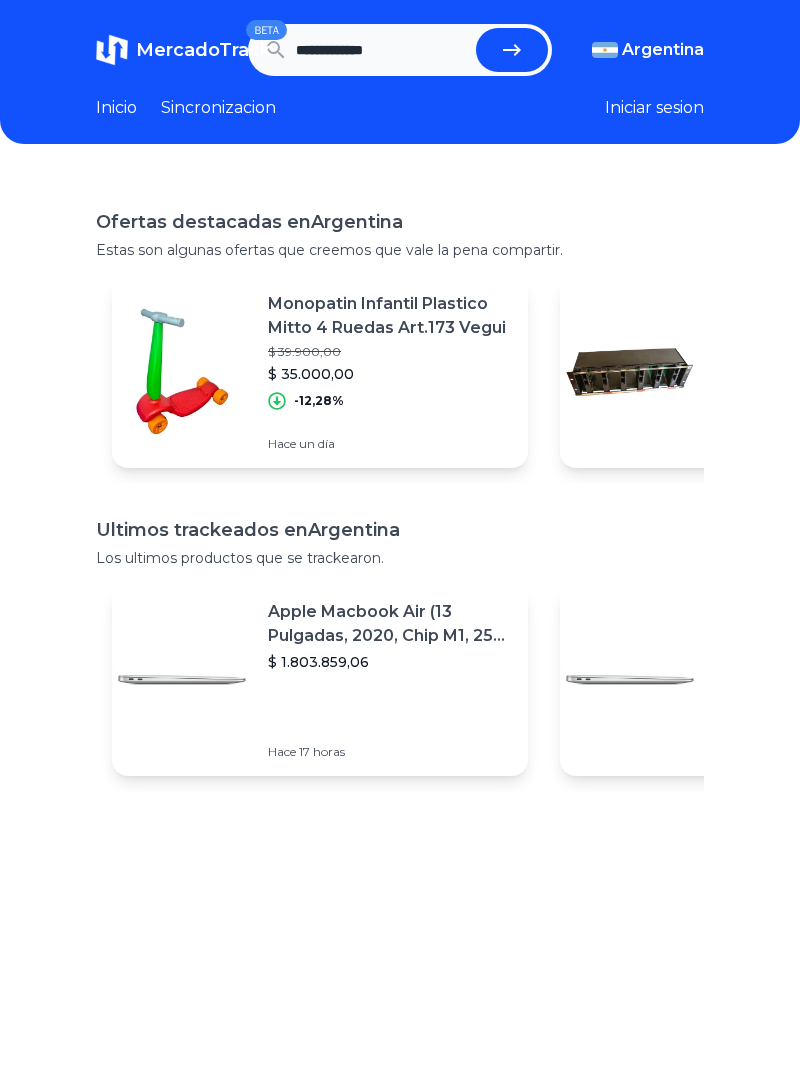 type on "**********" 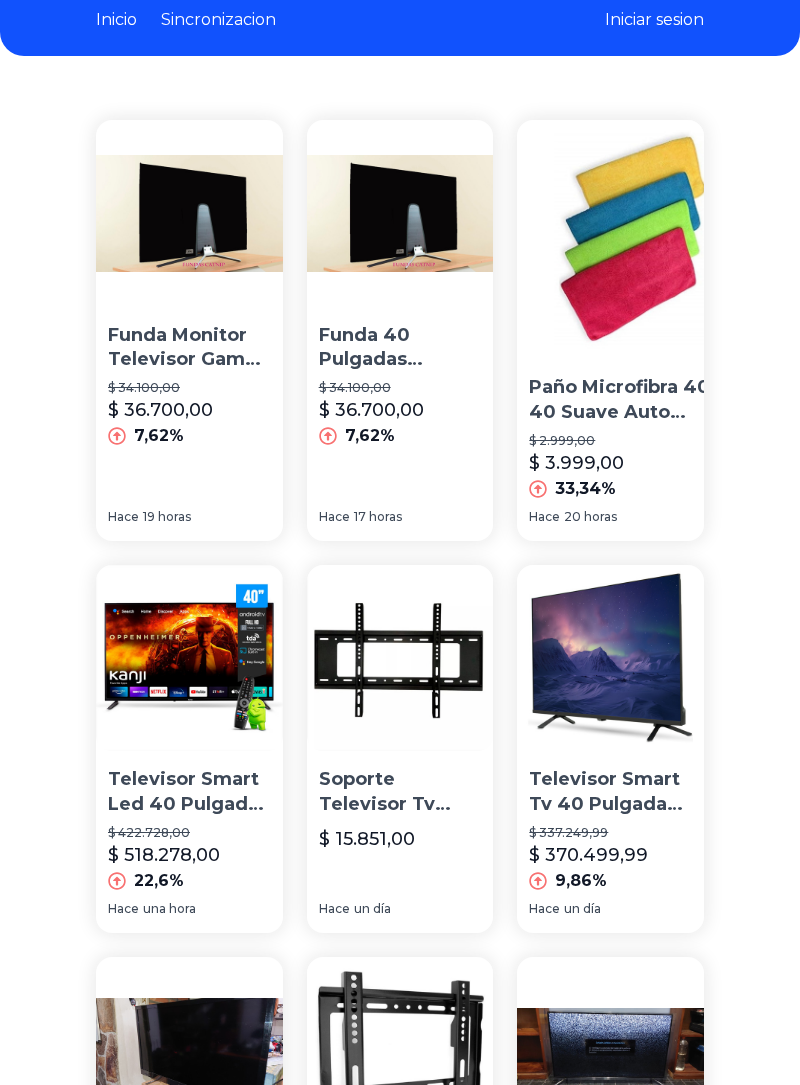 scroll, scrollTop: 0, scrollLeft: 0, axis: both 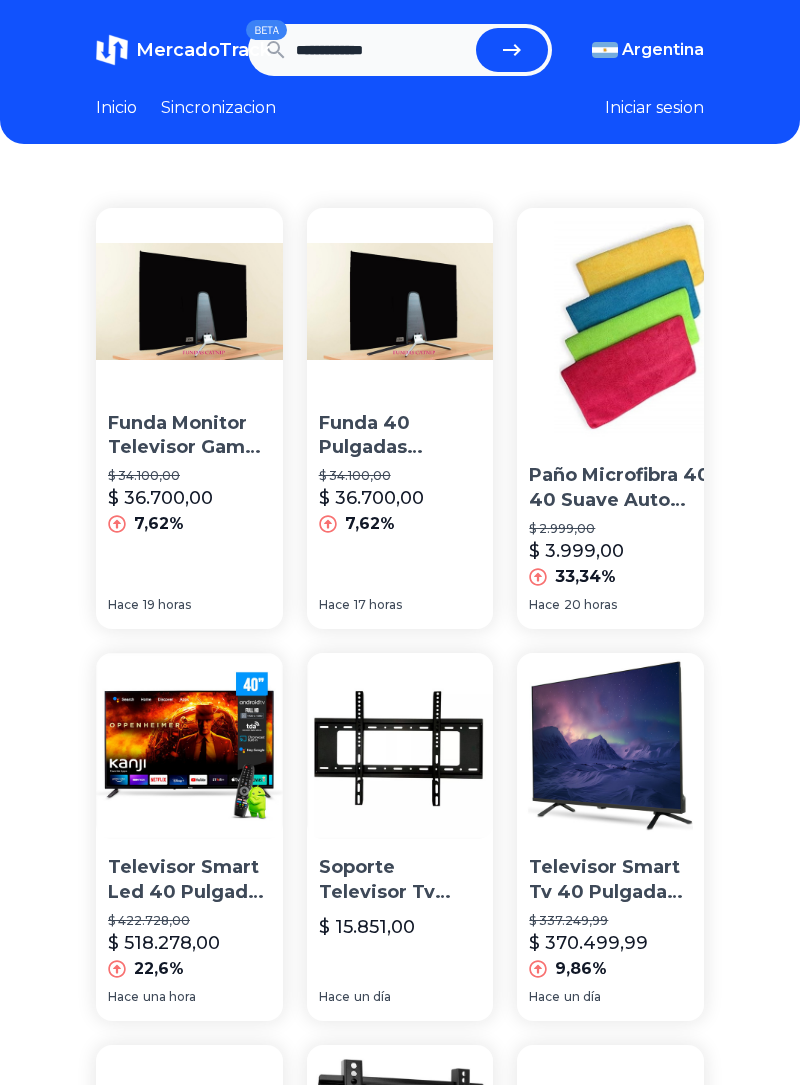 click on "**********" at bounding box center [382, 50] 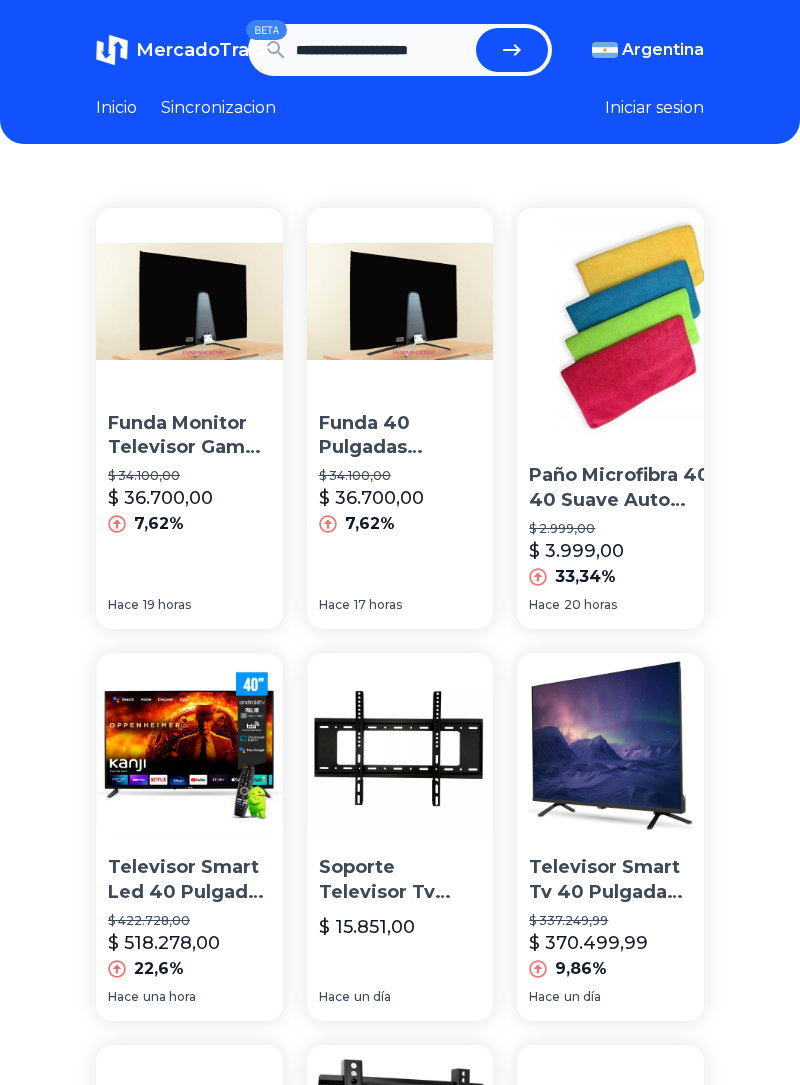 type on "**********" 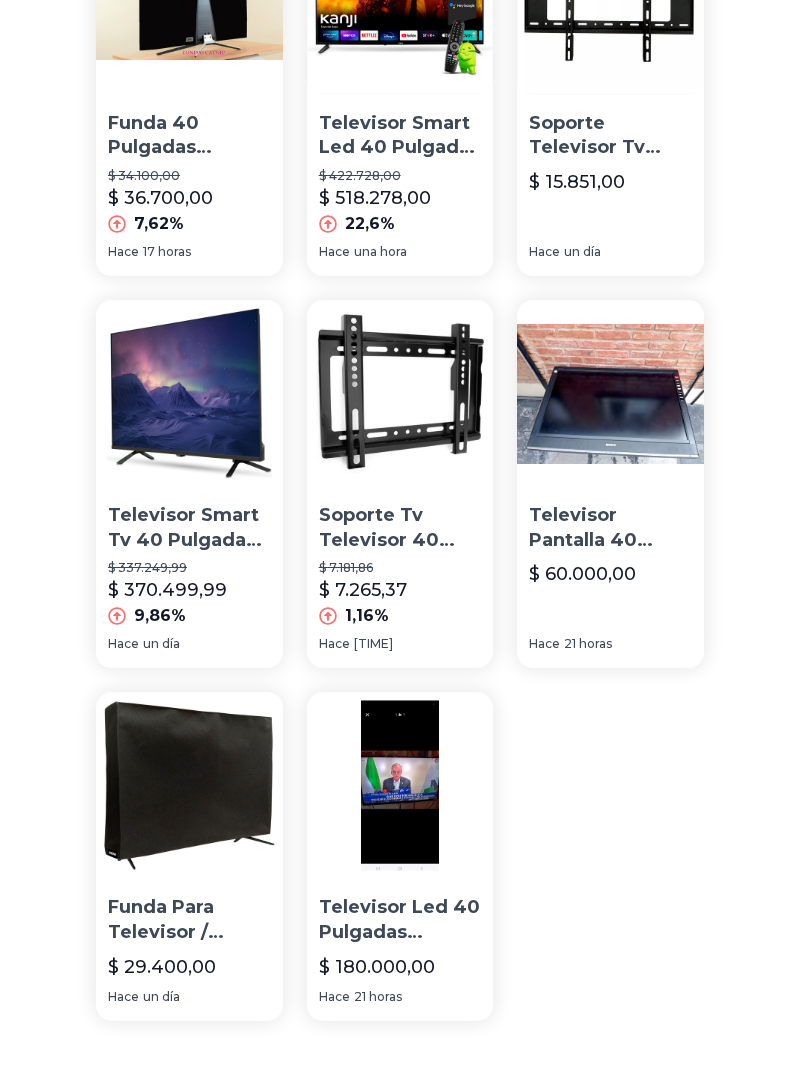 scroll, scrollTop: 0, scrollLeft: 0, axis: both 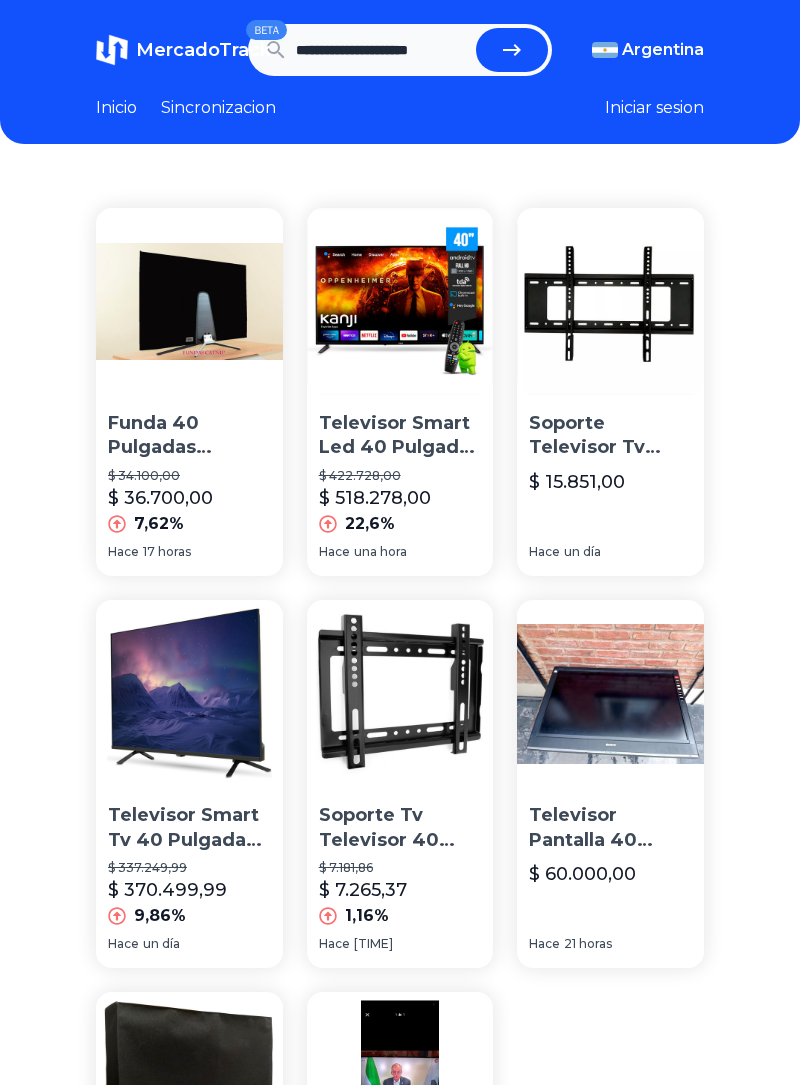 click on "**********" at bounding box center (382, 50) 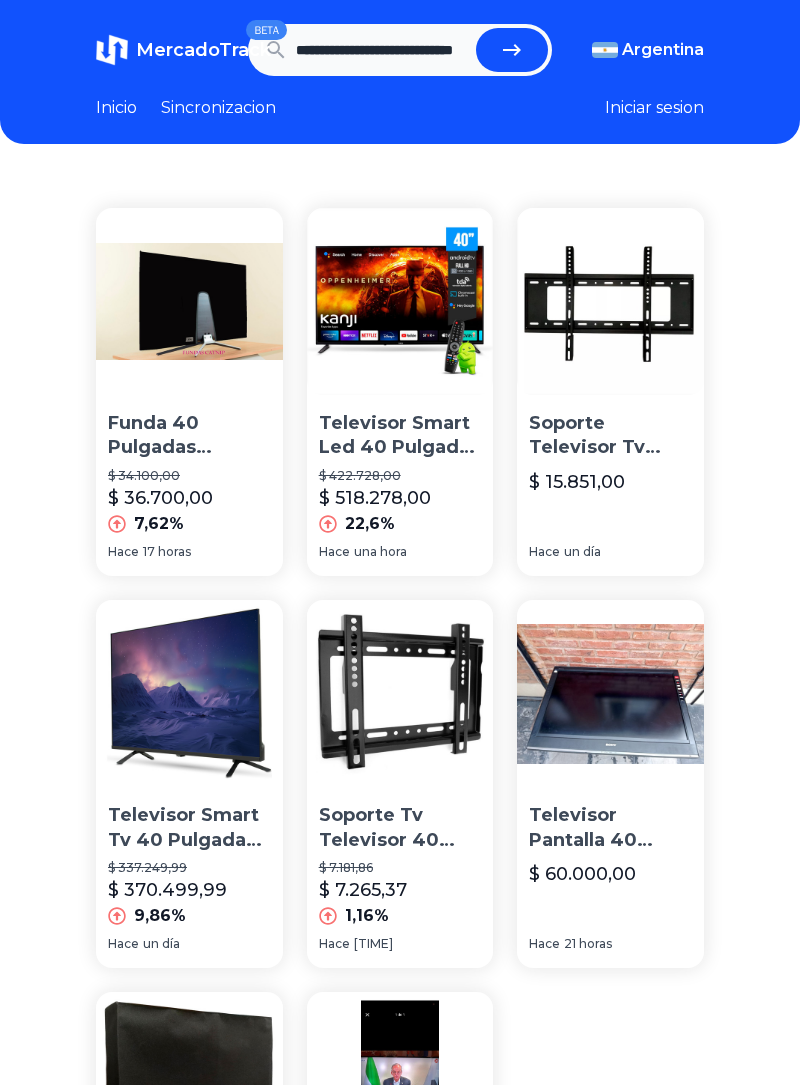 scroll, scrollTop: 0, scrollLeft: 63, axis: horizontal 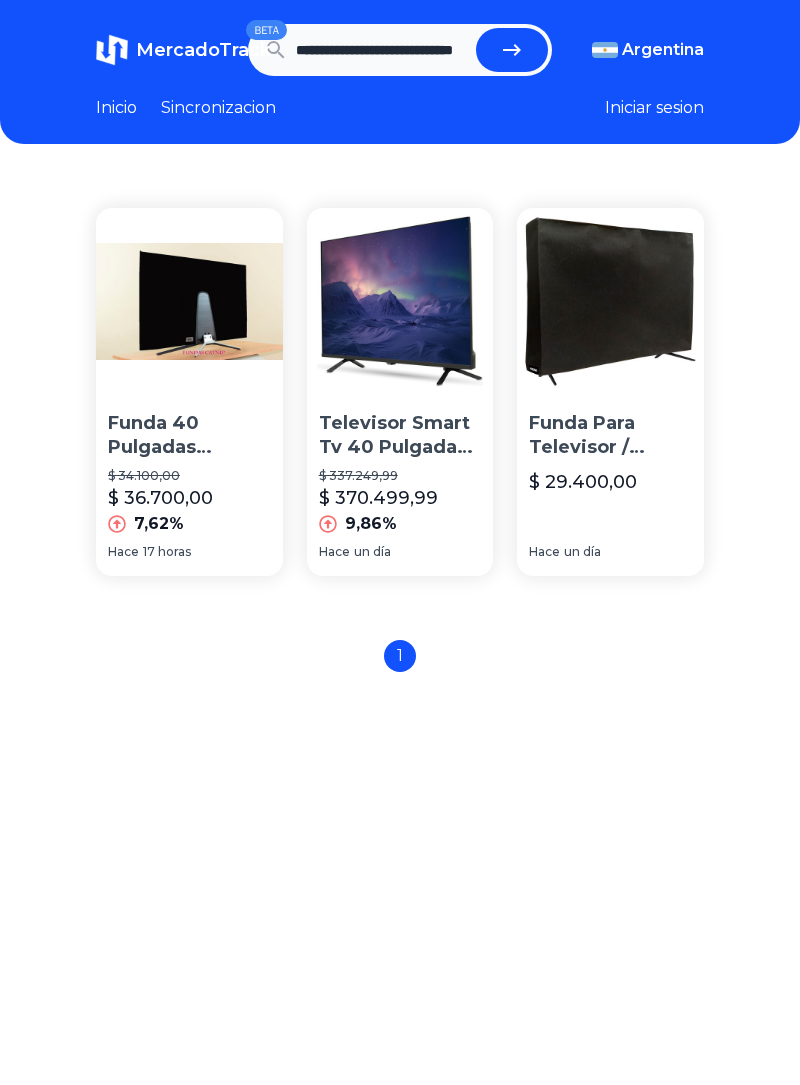 click on "$ 370.499,99" at bounding box center [378, 498] 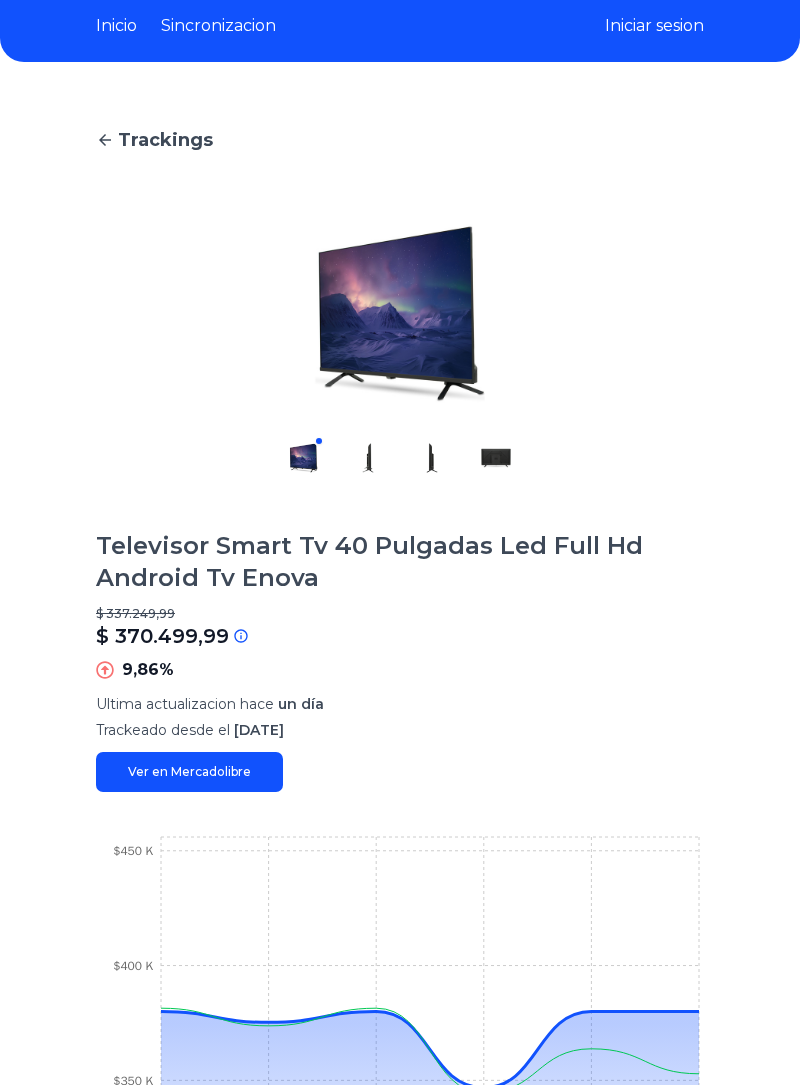 scroll, scrollTop: 78, scrollLeft: 0, axis: vertical 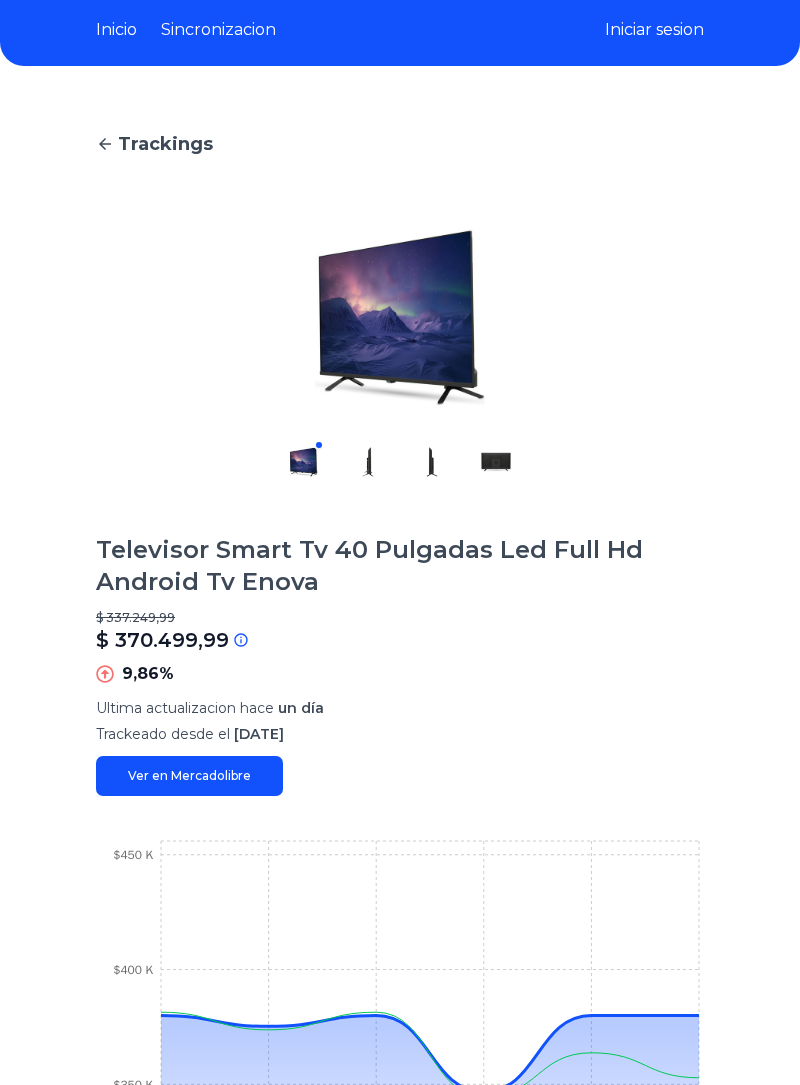 type on "**********" 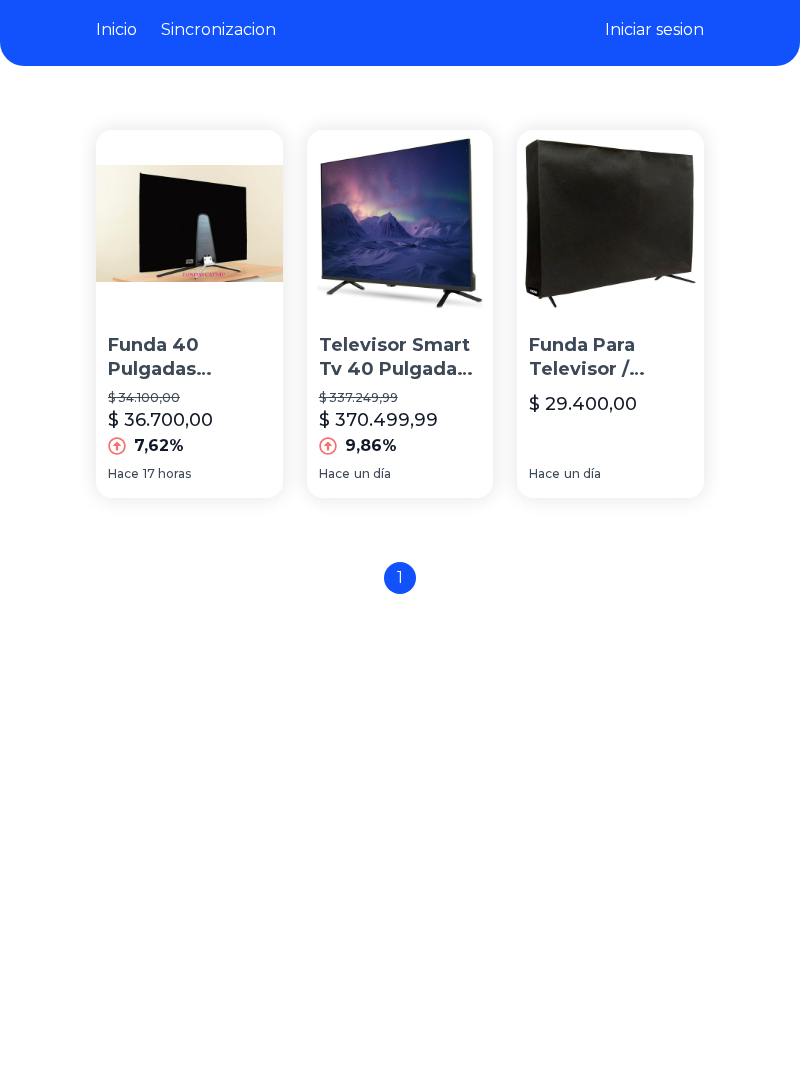 scroll, scrollTop: 0, scrollLeft: 0, axis: both 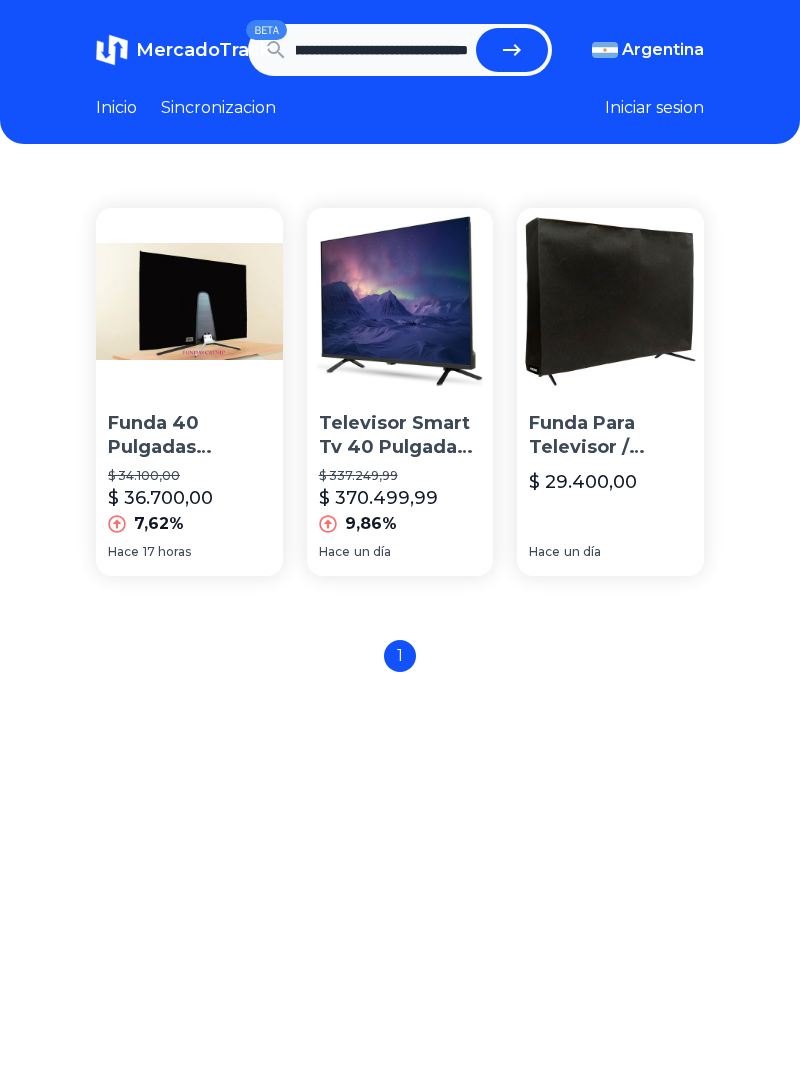 click on "**********" at bounding box center (382, 50) 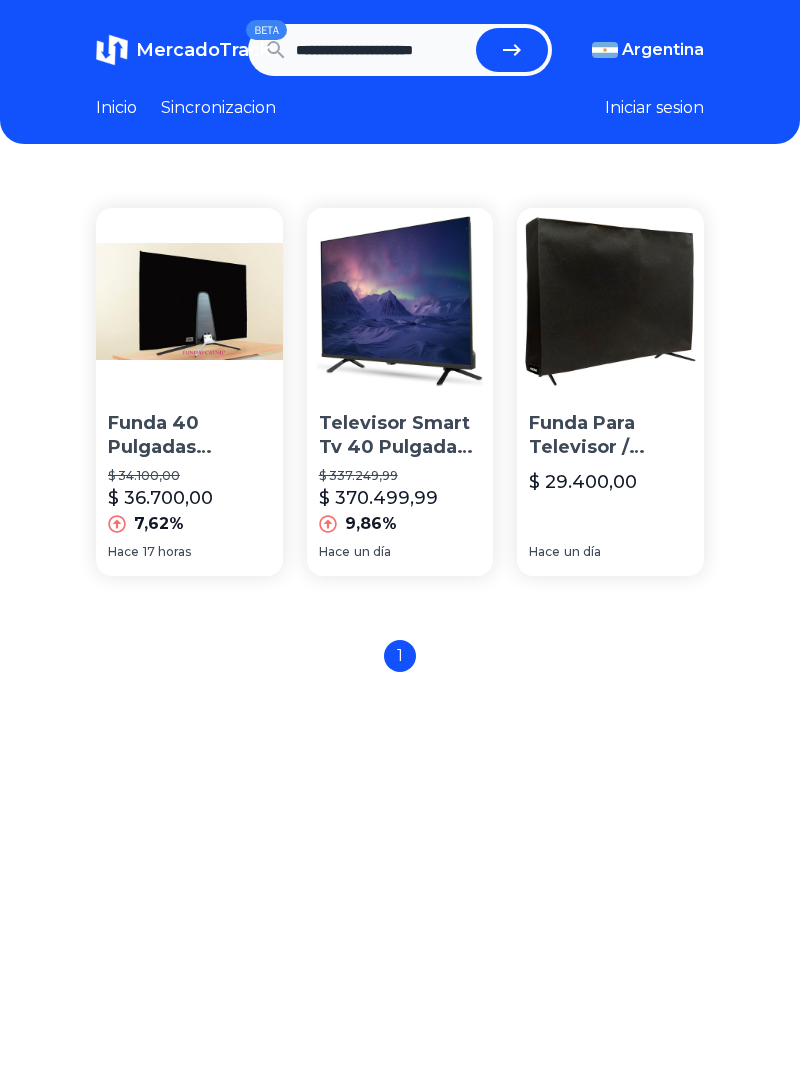 scroll, scrollTop: 0, scrollLeft: 0, axis: both 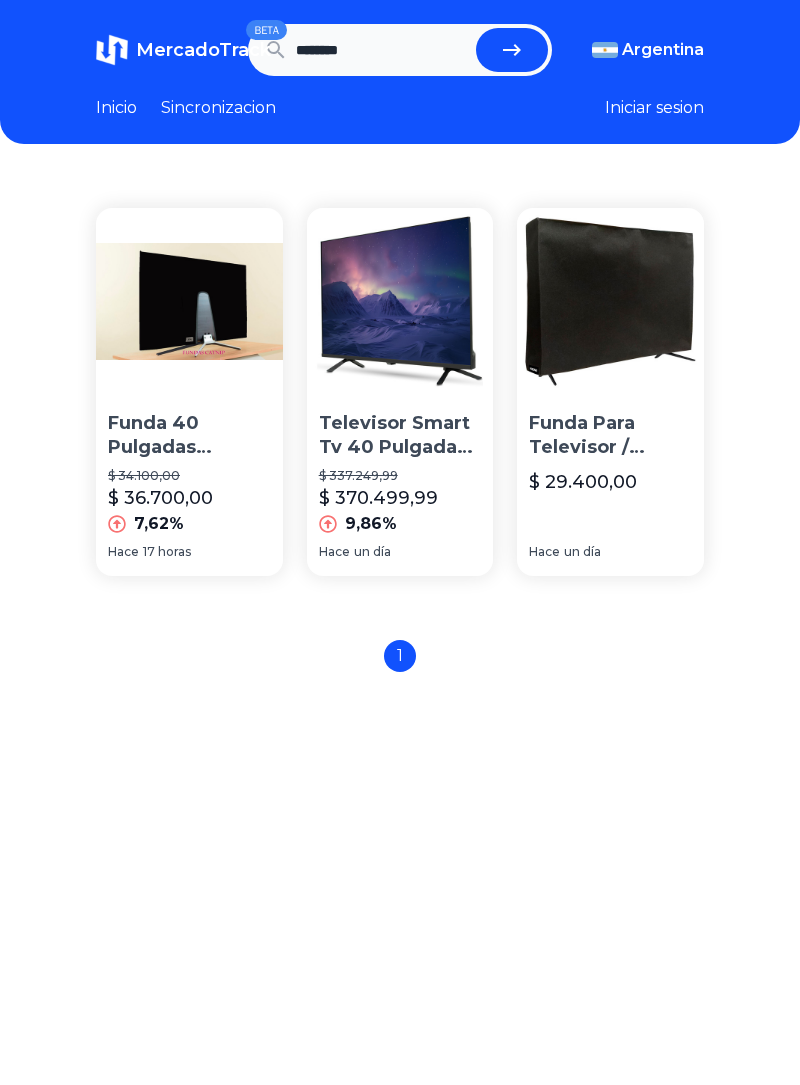 type on "********" 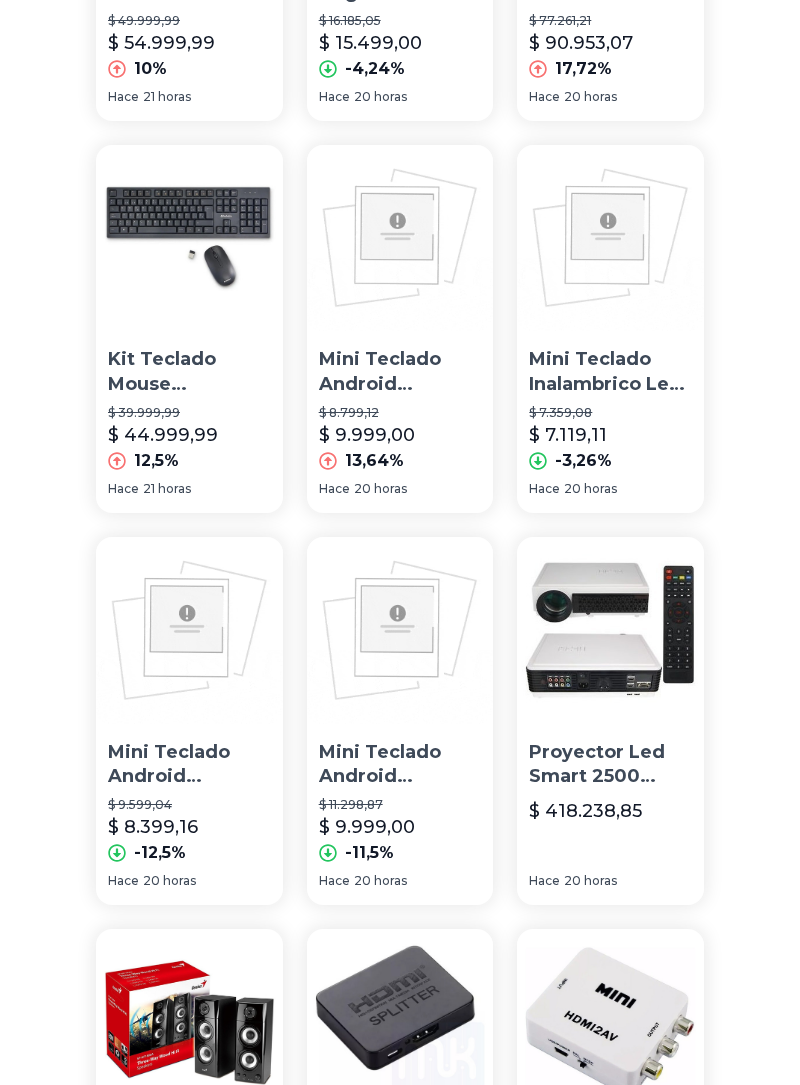 scroll, scrollTop: 0, scrollLeft: 0, axis: both 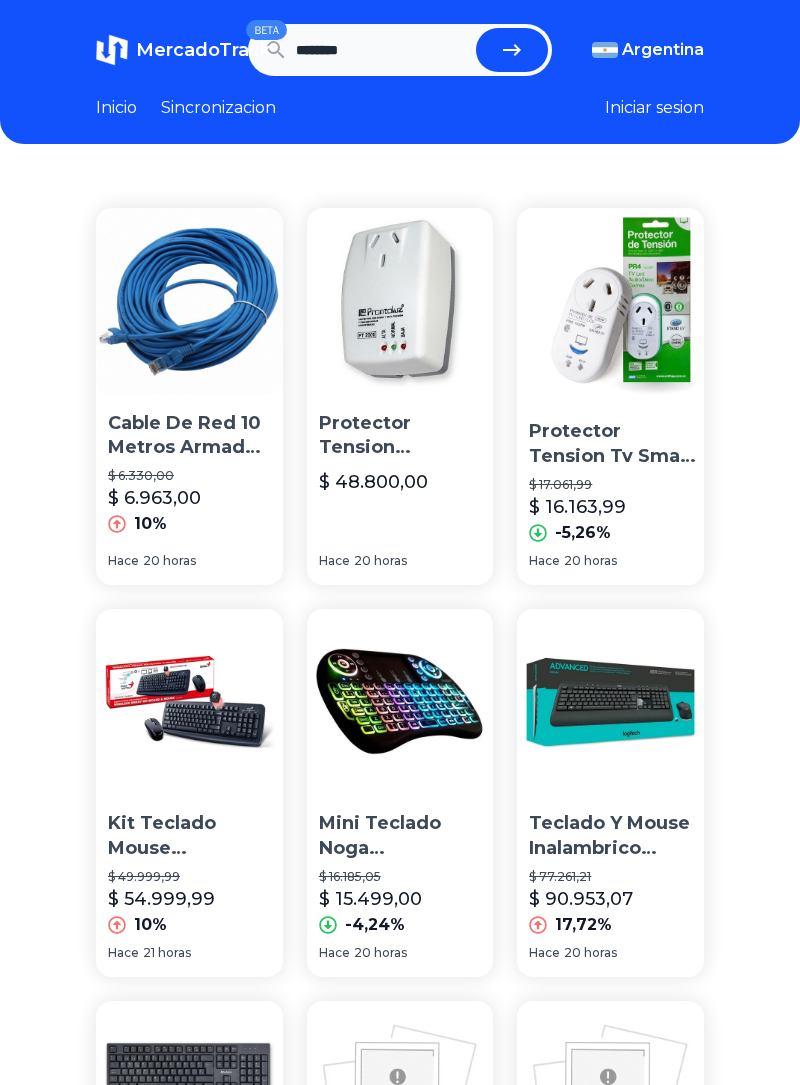click on "********" at bounding box center (382, 50) 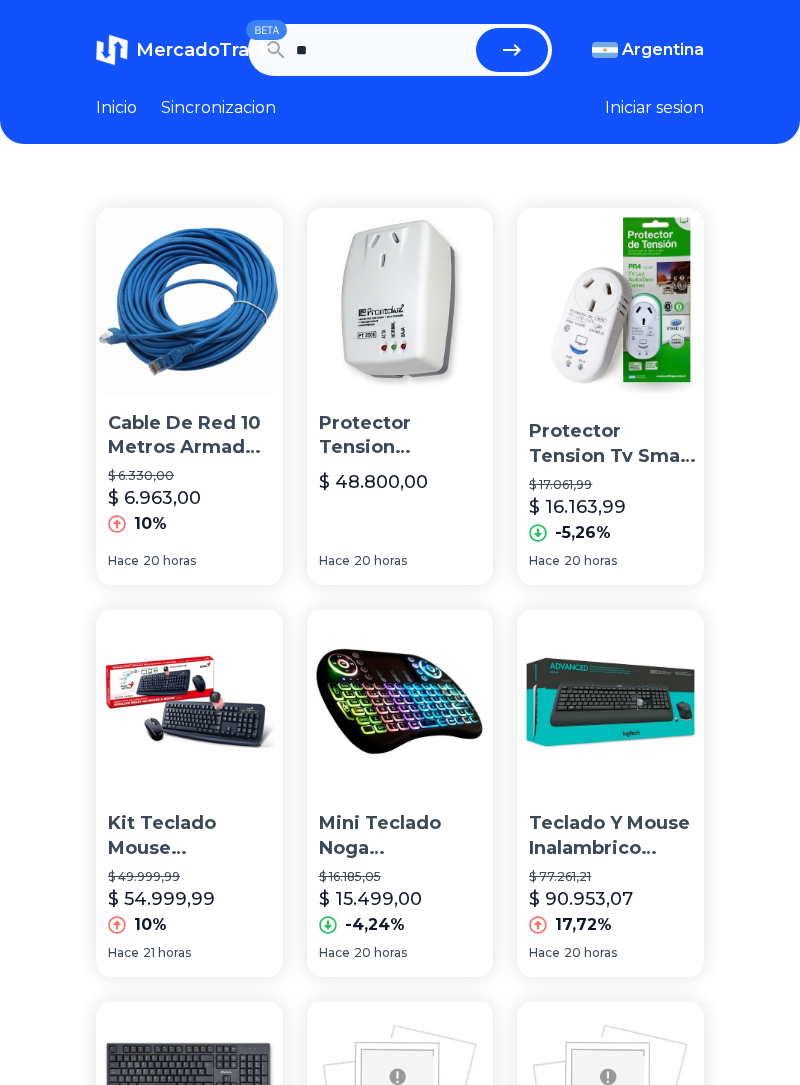type on "*" 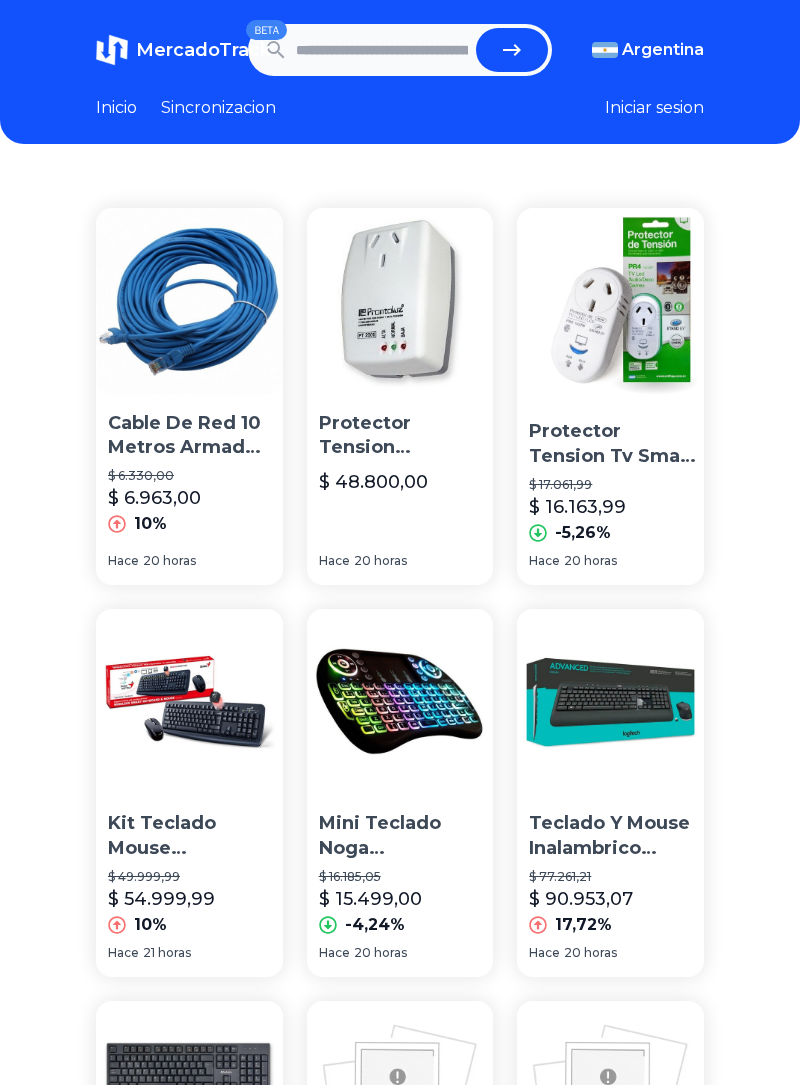 paste on "**********" 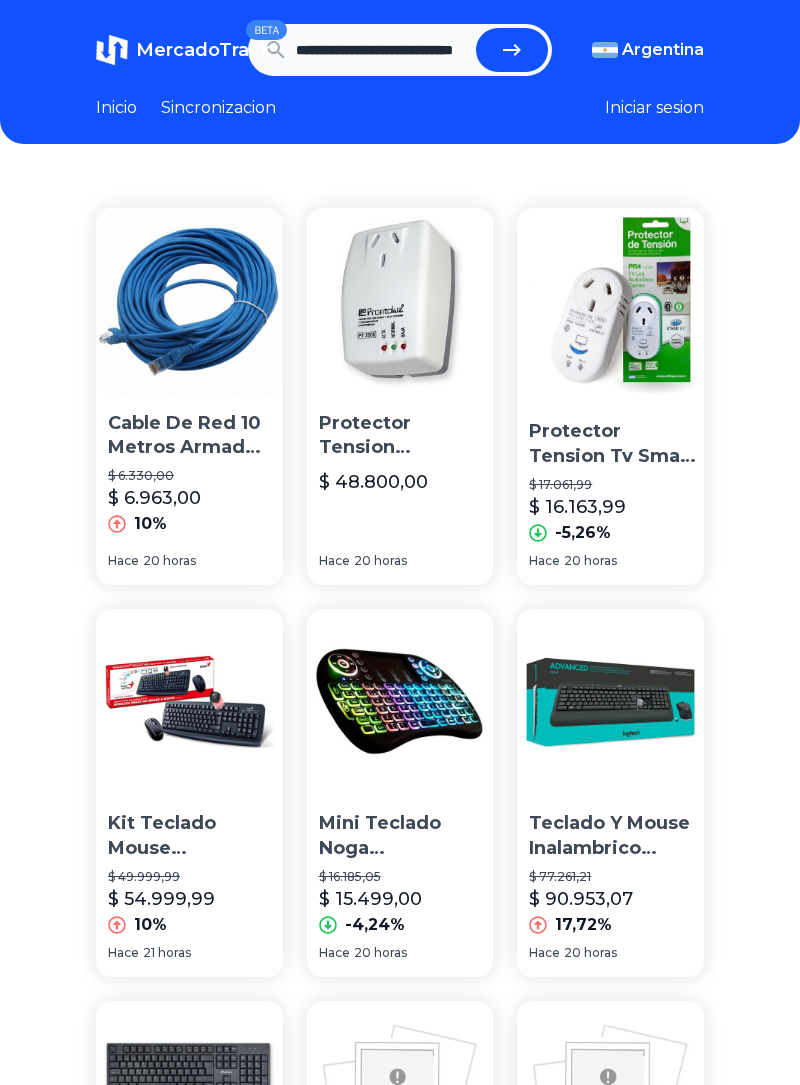 scroll, scrollTop: 0, scrollLeft: 98, axis: horizontal 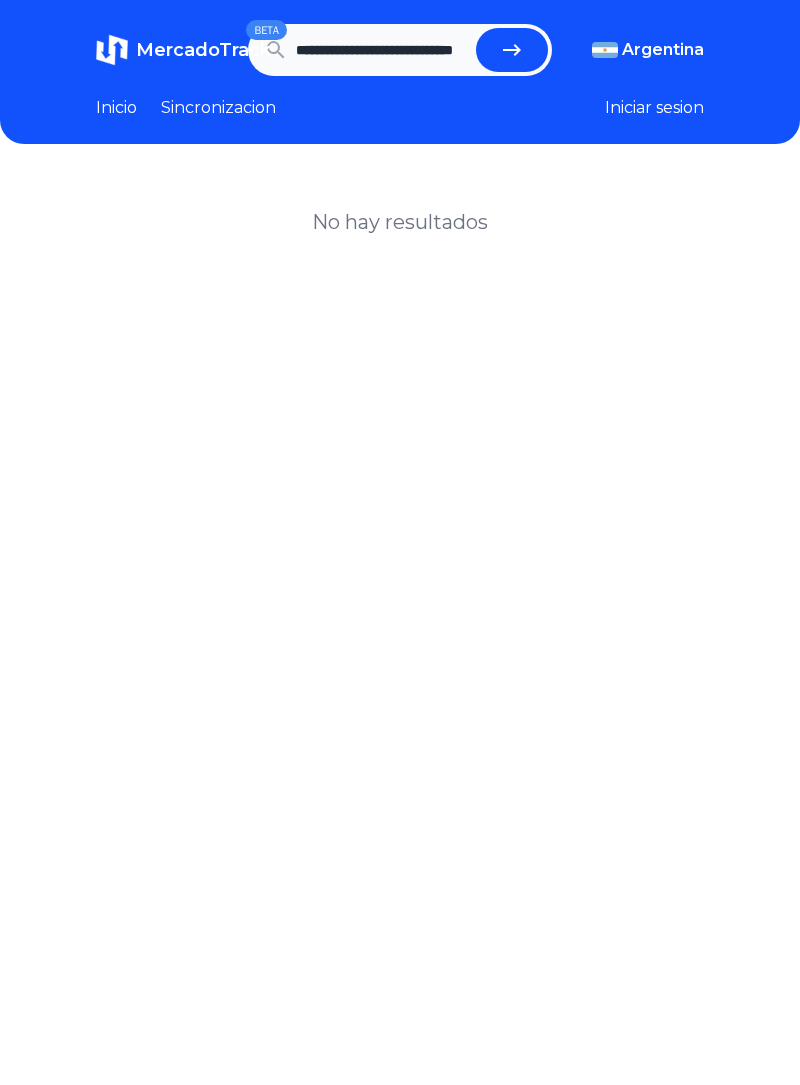 click on "**********" at bounding box center [382, 50] 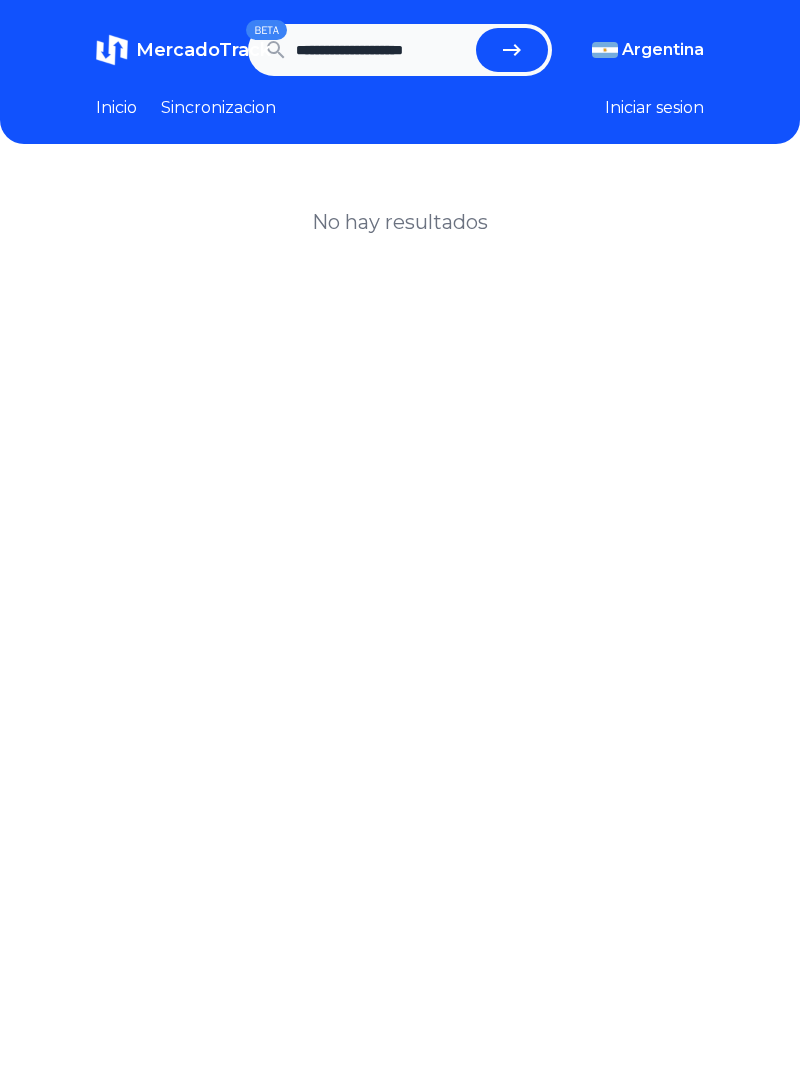scroll, scrollTop: 0, scrollLeft: 0, axis: both 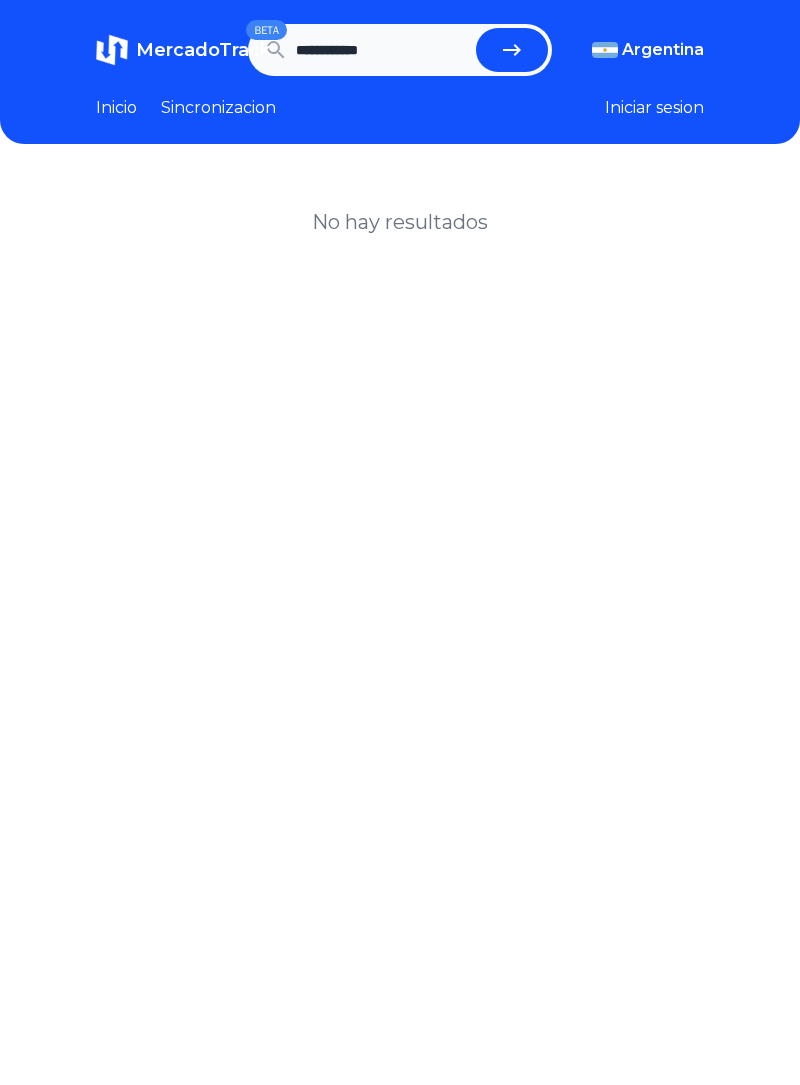type on "**********" 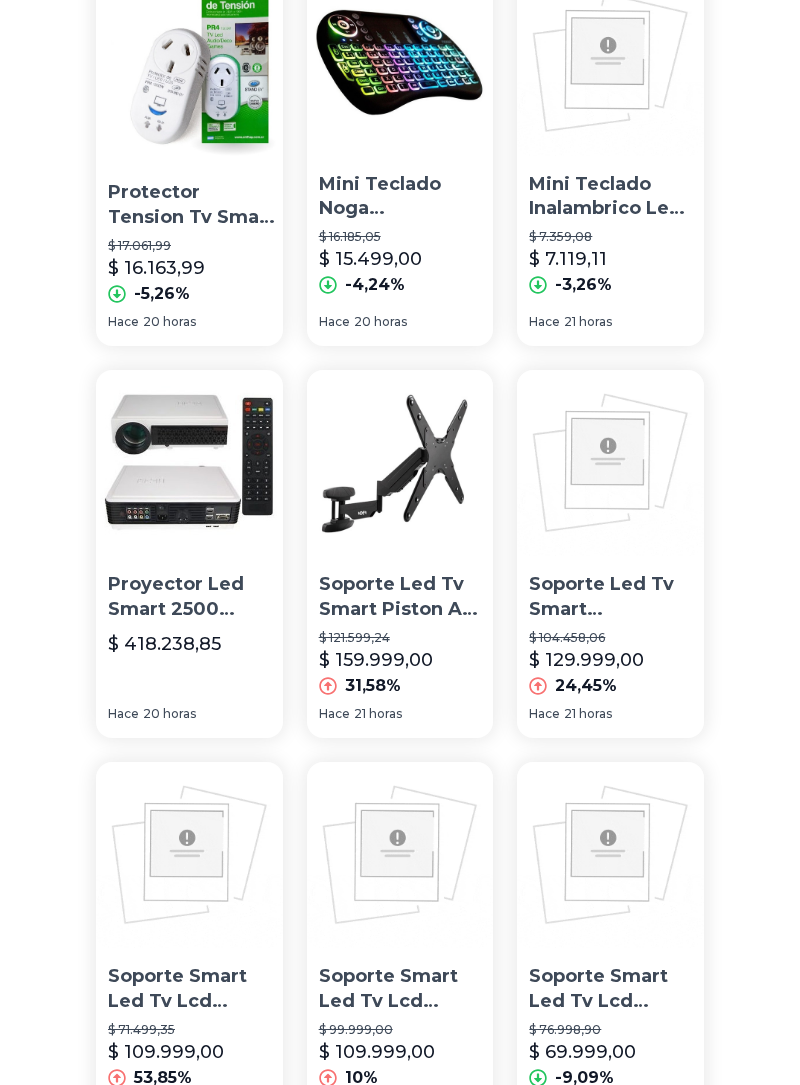 scroll, scrollTop: 0, scrollLeft: 0, axis: both 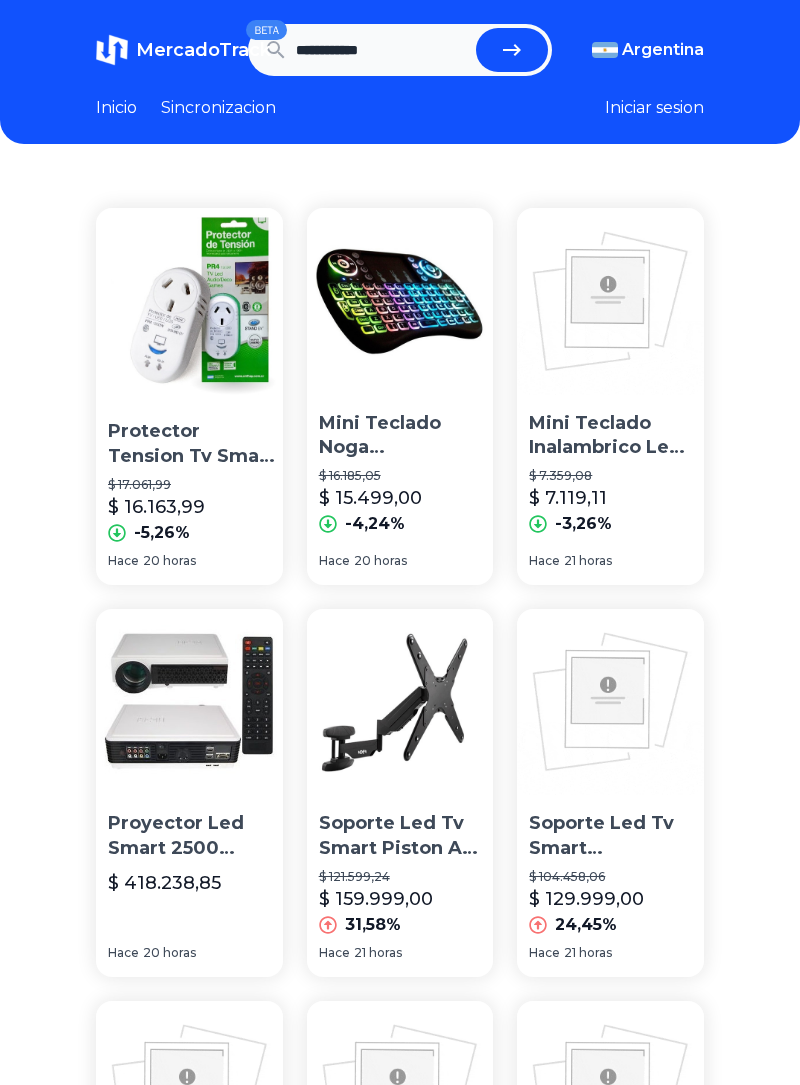 click on "**********" at bounding box center [382, 50] 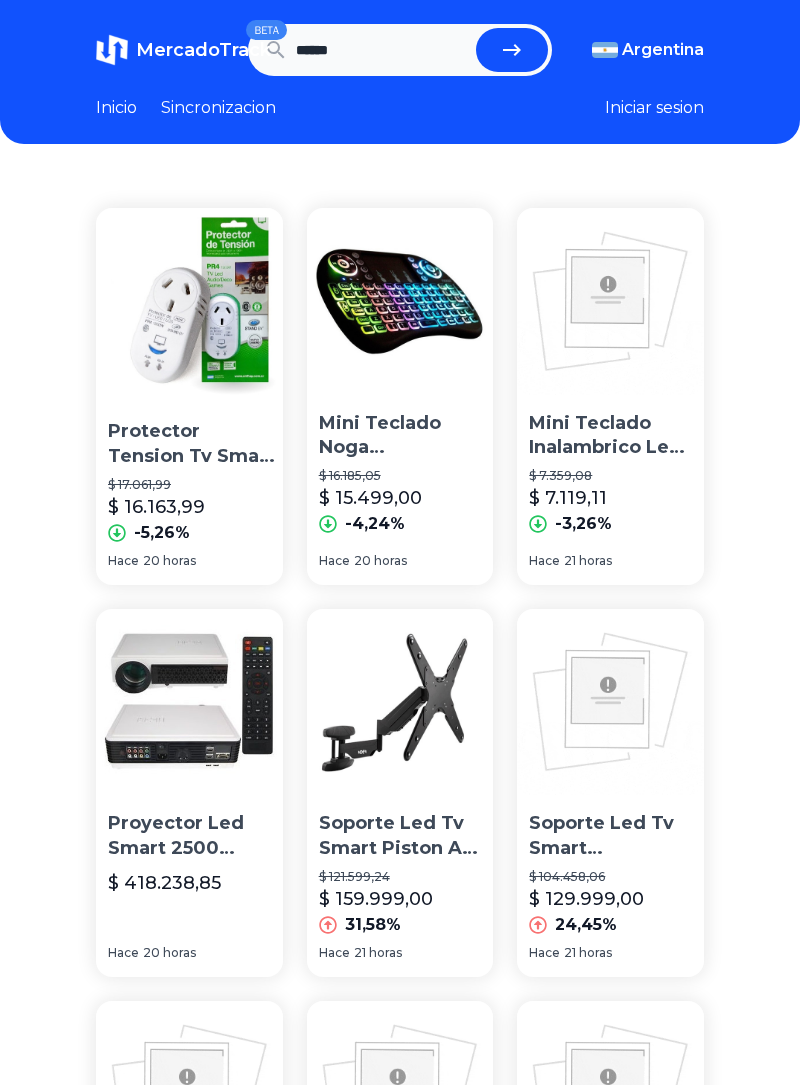 click on "*****" at bounding box center (382, 50) 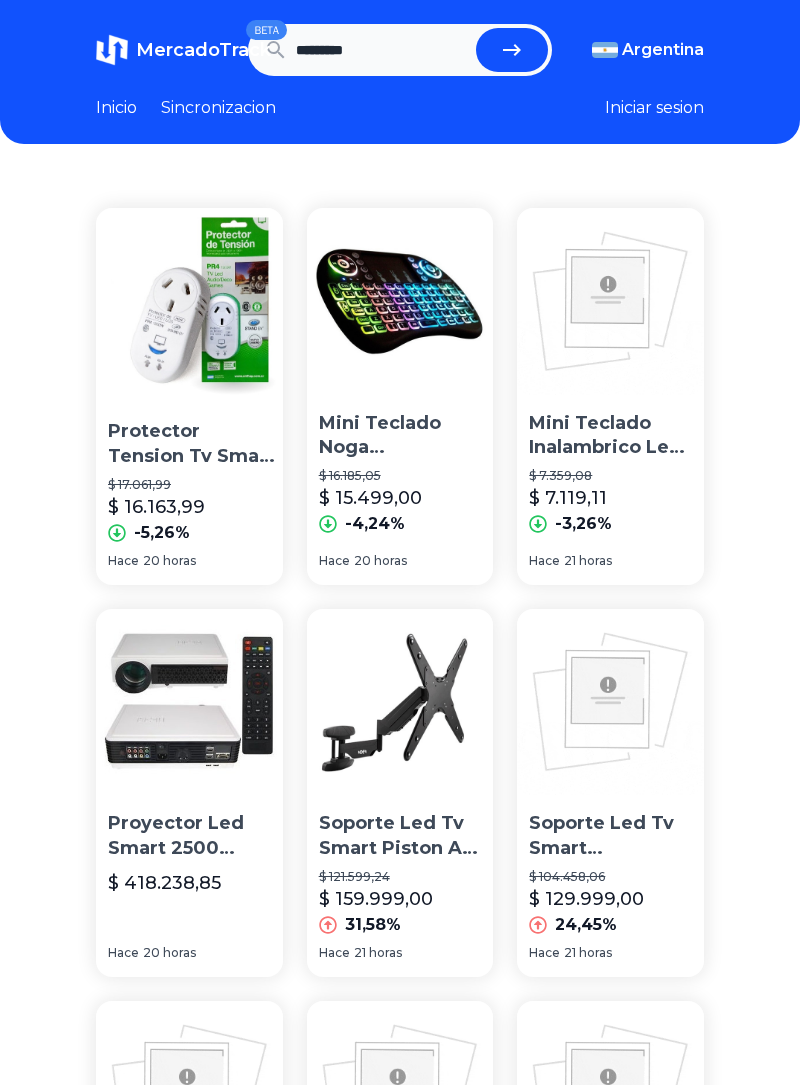 type on "********" 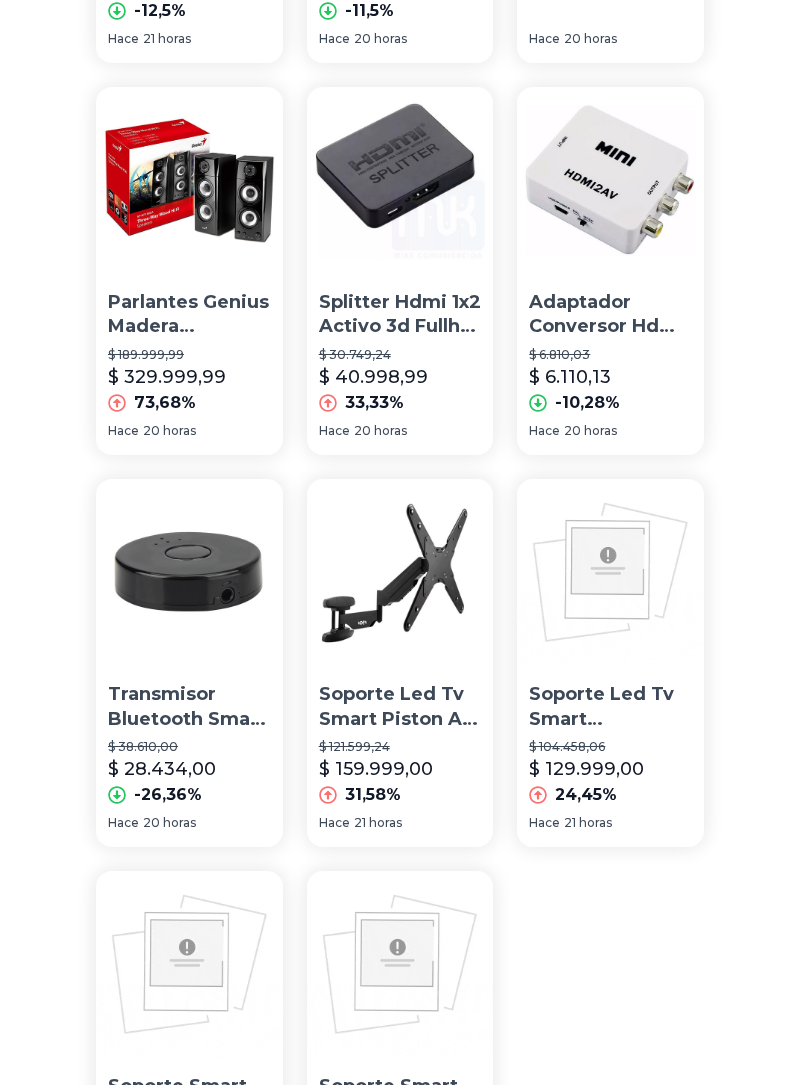 scroll, scrollTop: 2064, scrollLeft: 0, axis: vertical 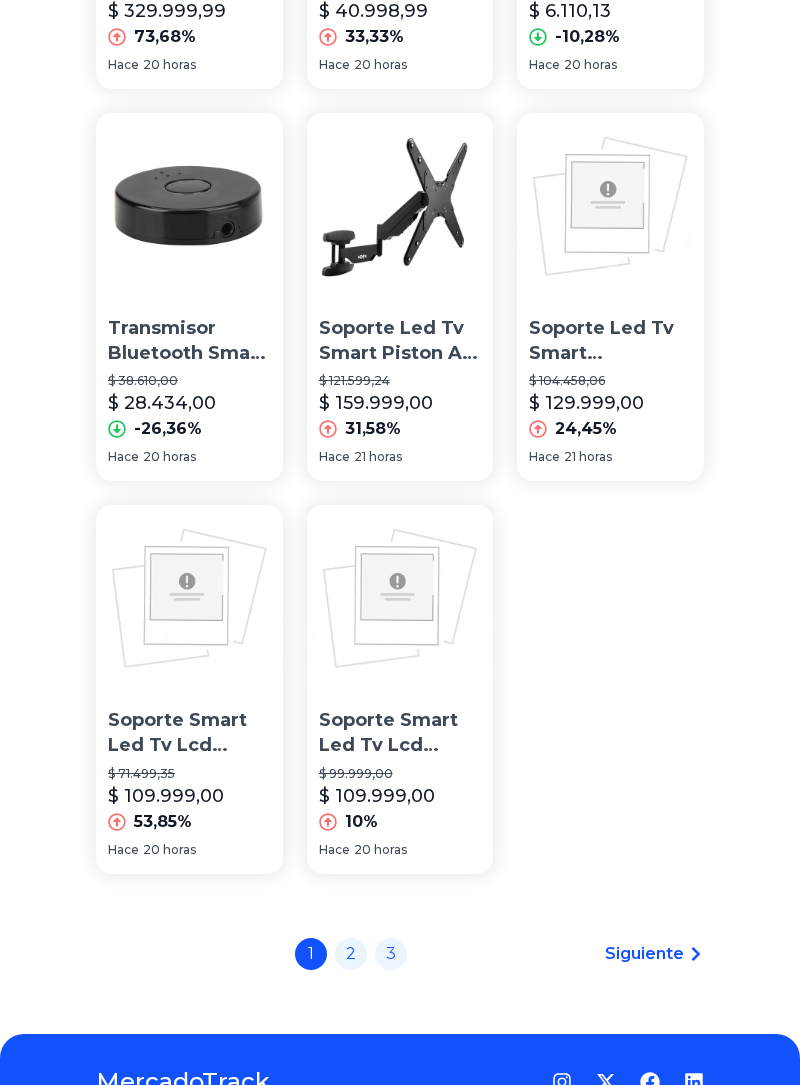 click on "Siguiente" at bounding box center [644, 954] 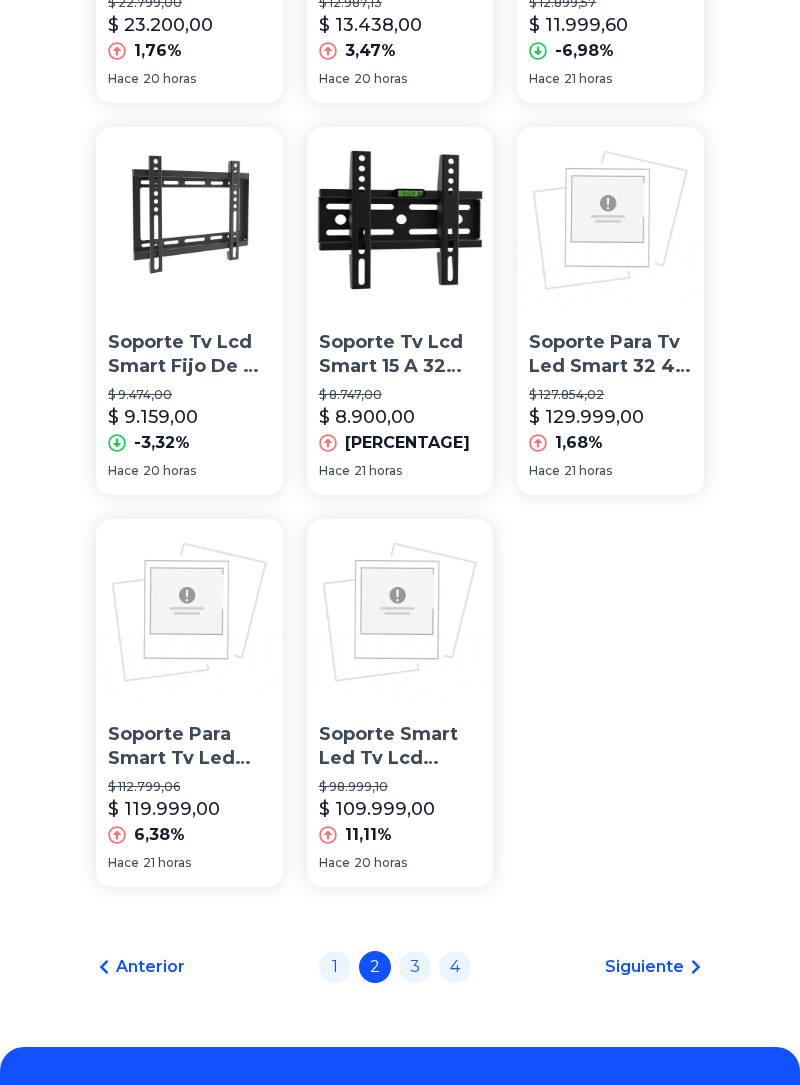 scroll, scrollTop: 2060, scrollLeft: 0, axis: vertical 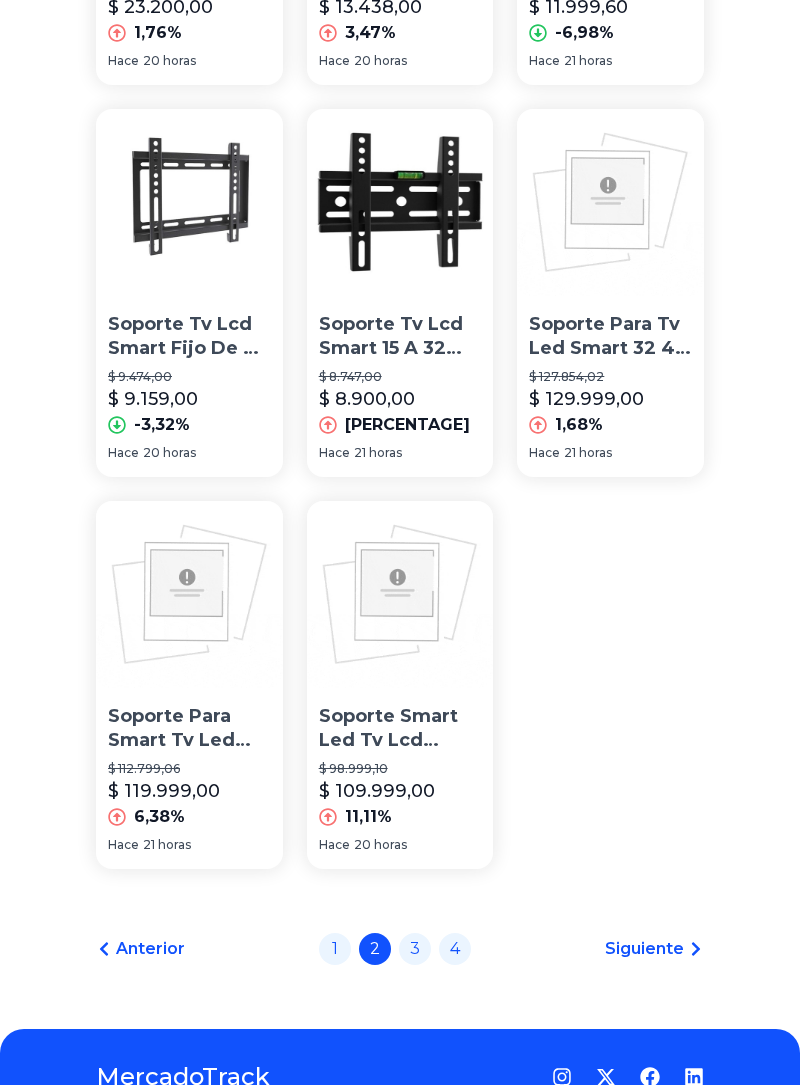 click on "Siguiente" at bounding box center (644, 949) 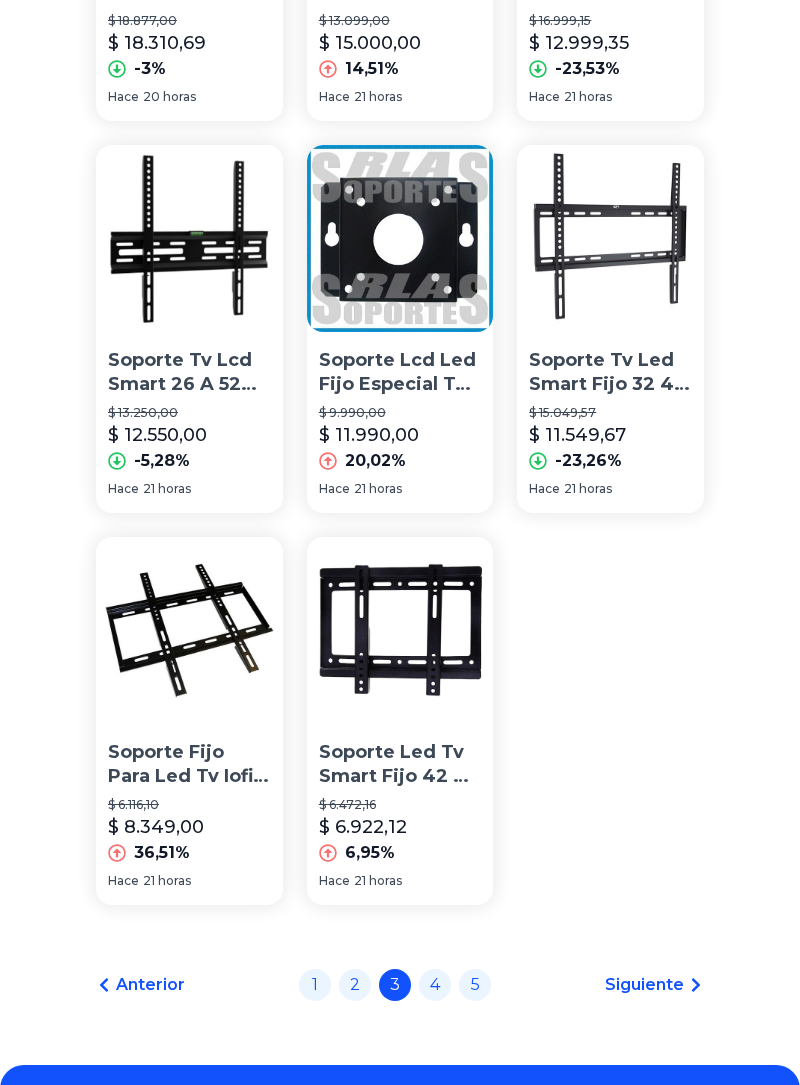 scroll, scrollTop: 2060, scrollLeft: 0, axis: vertical 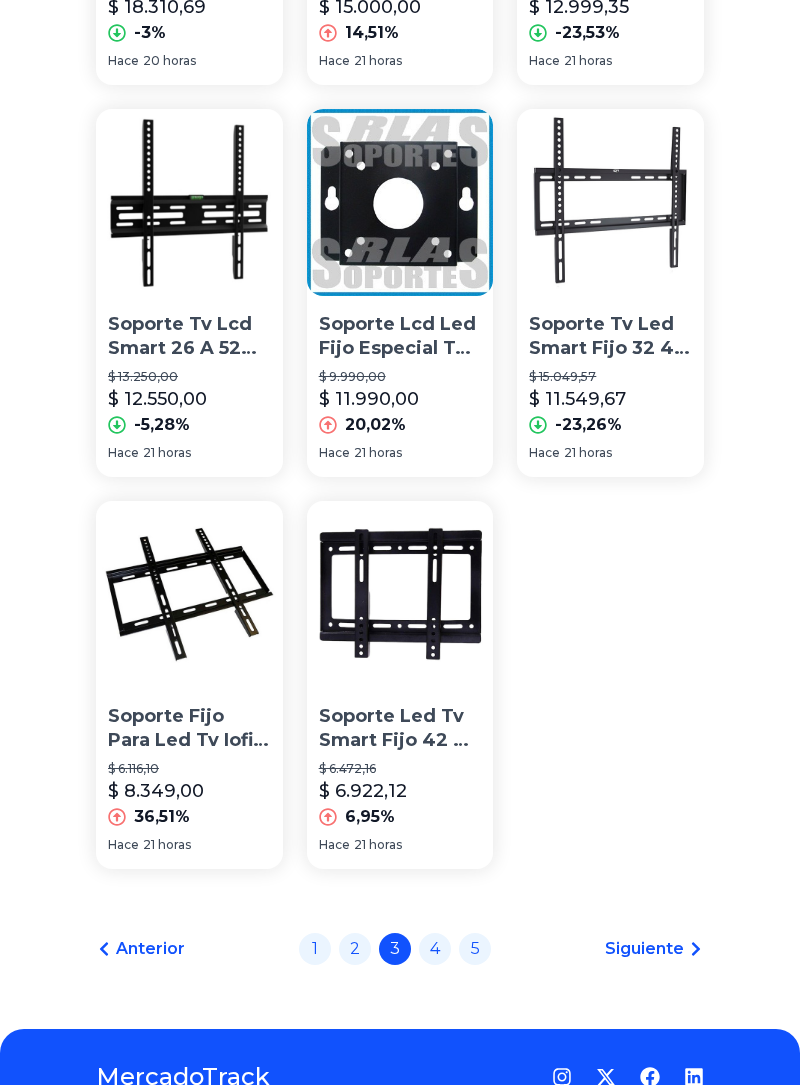 click on "Siguiente" at bounding box center [644, 949] 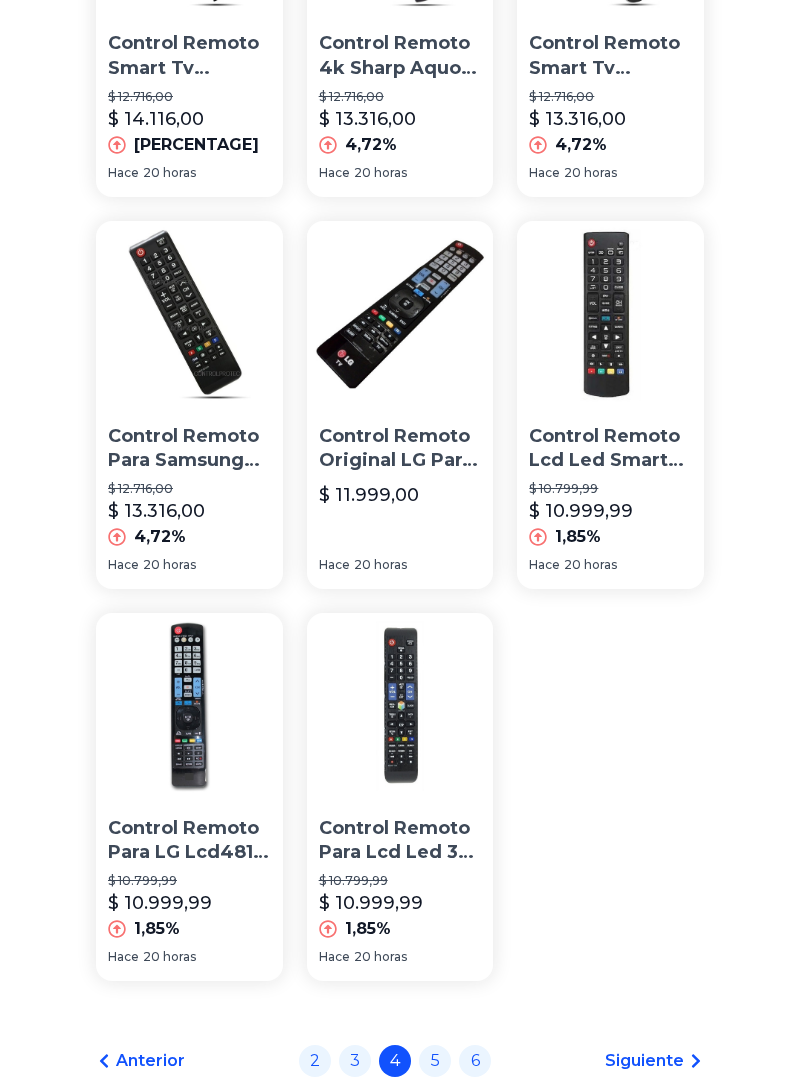 scroll, scrollTop: 2060, scrollLeft: 0, axis: vertical 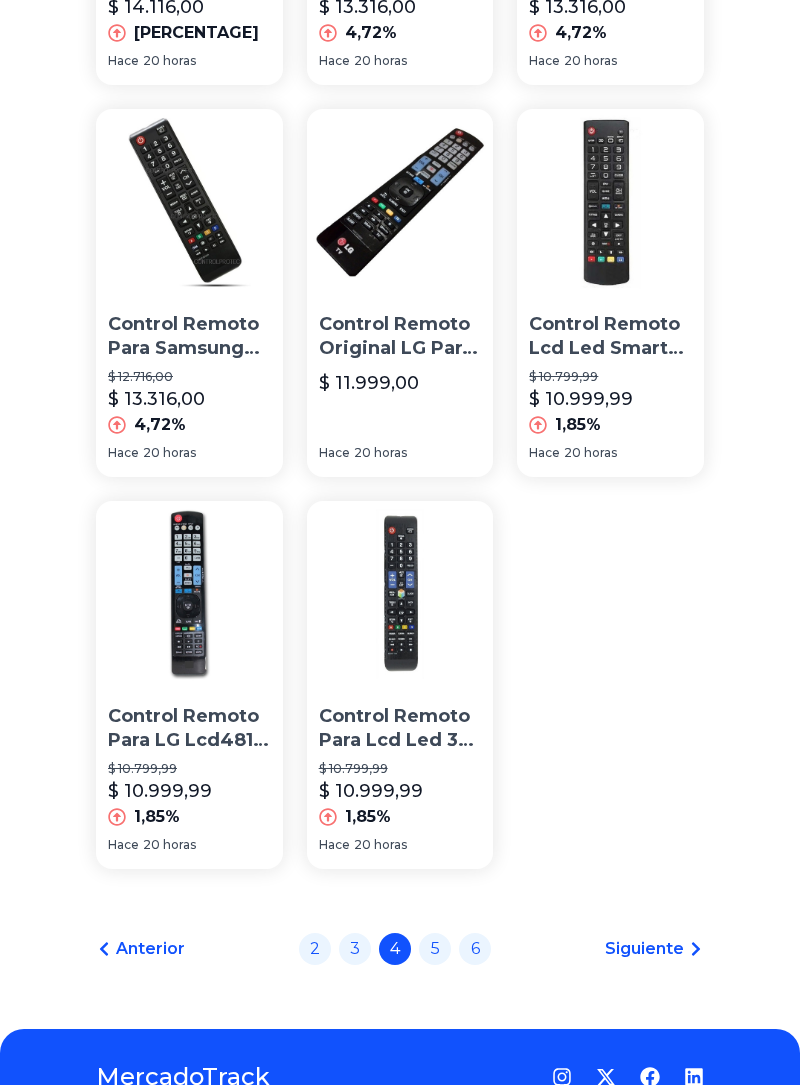 click on "Siguiente" at bounding box center [644, 949] 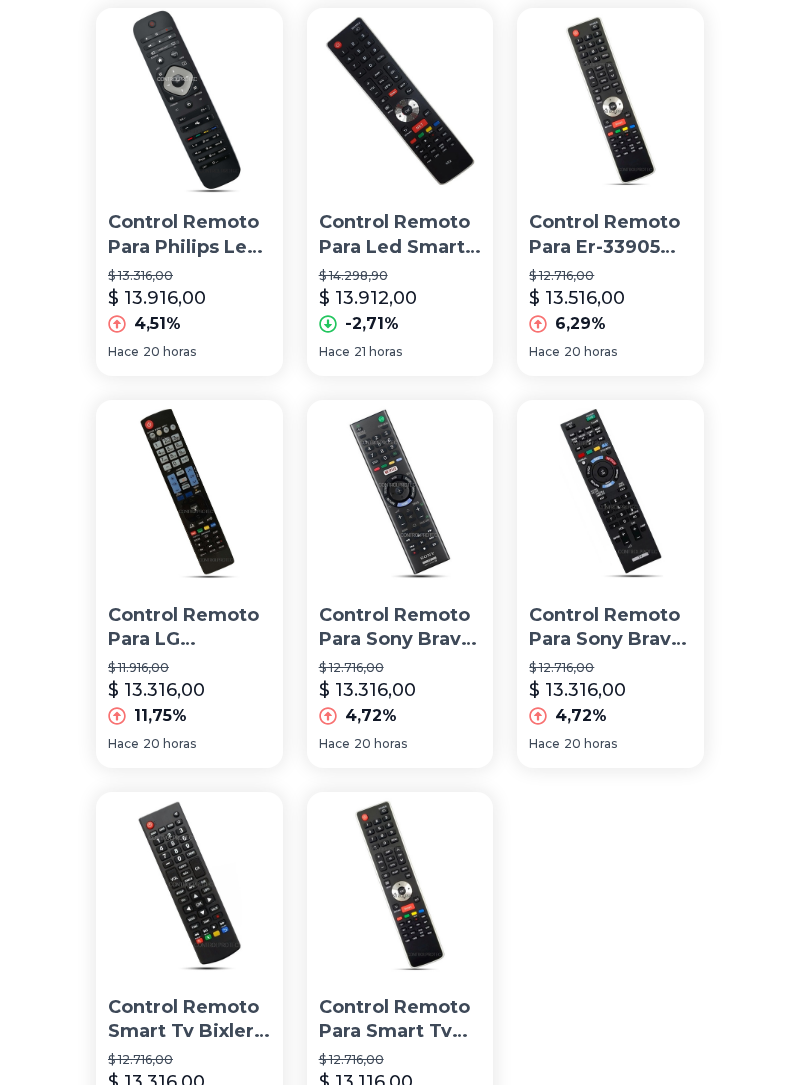 scroll, scrollTop: 2020, scrollLeft: 0, axis: vertical 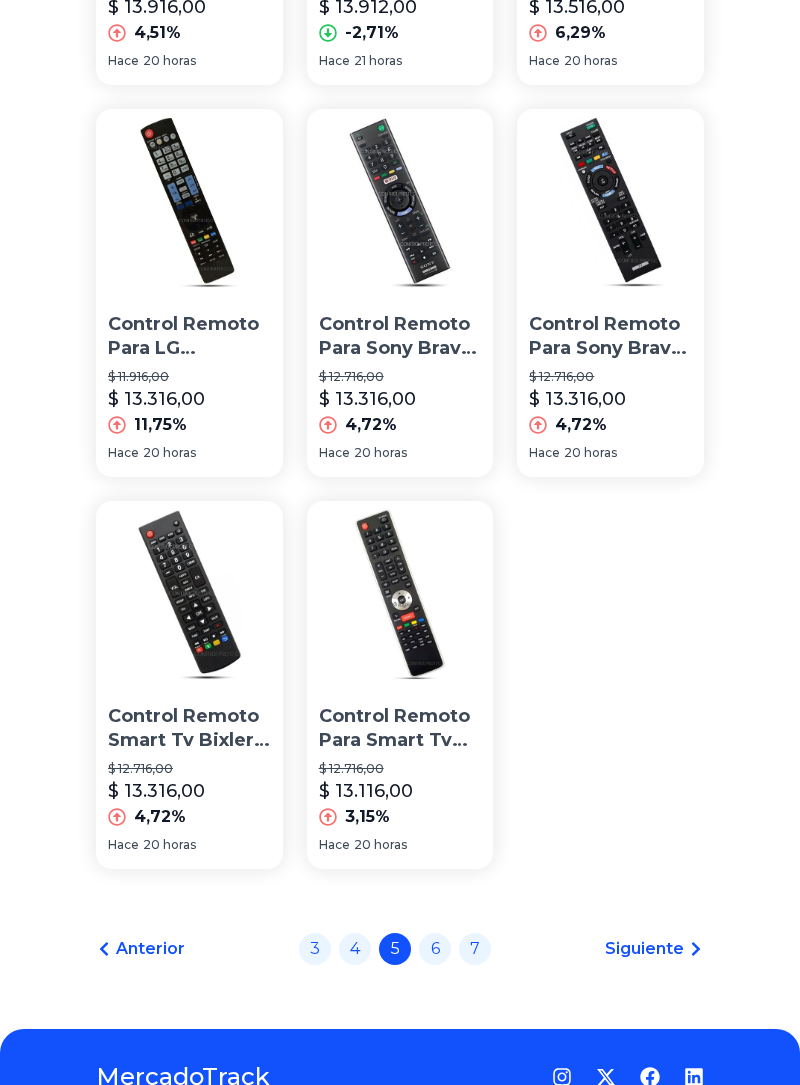 click on "Siguiente" at bounding box center [644, 949] 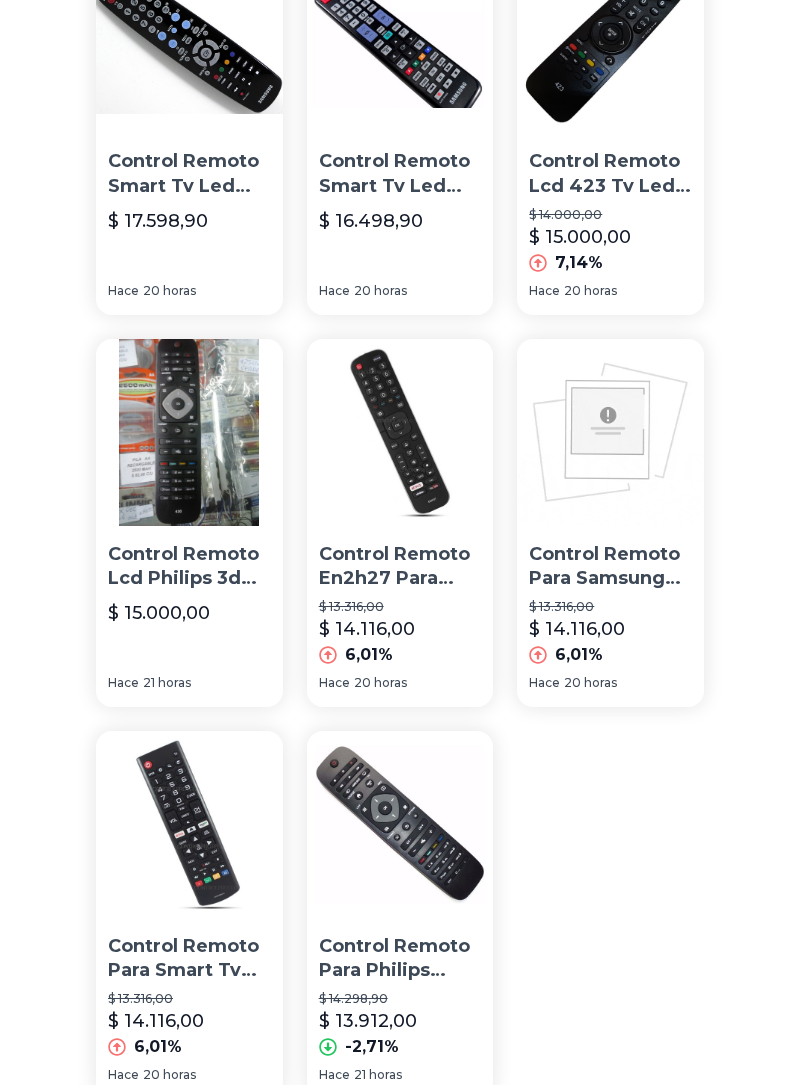 scroll, scrollTop: 2060, scrollLeft: 0, axis: vertical 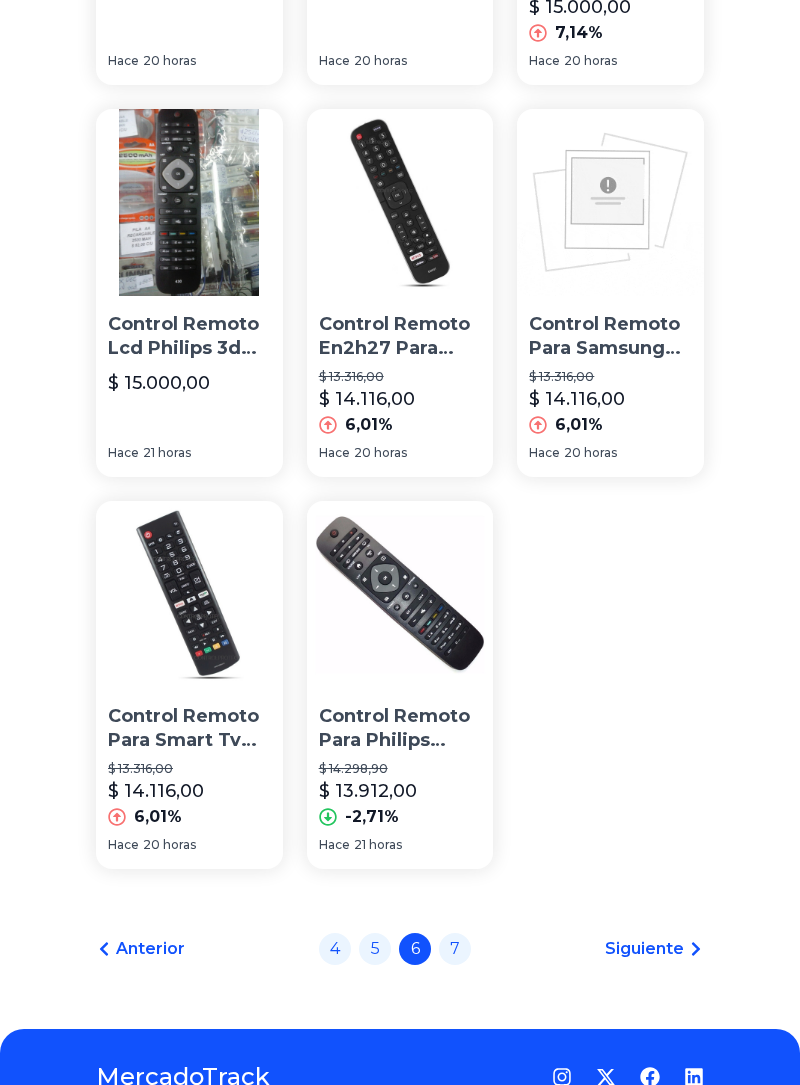 click on "Siguiente" at bounding box center [644, 949] 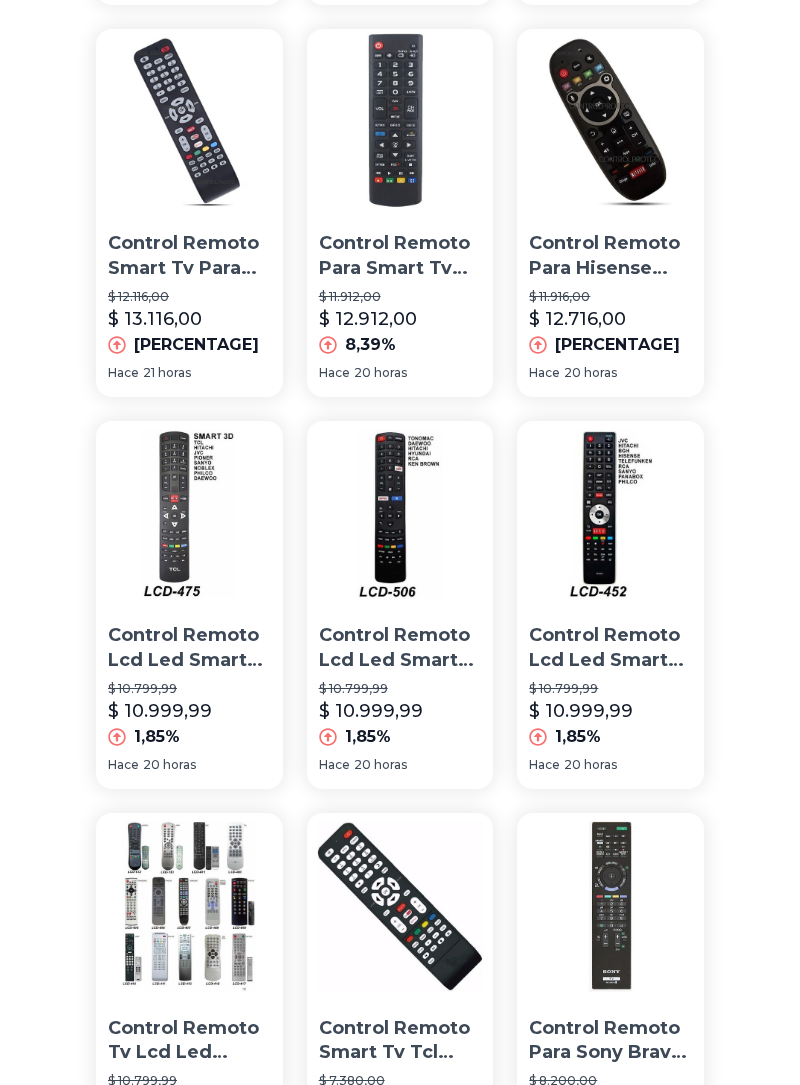 scroll, scrollTop: 0, scrollLeft: 0, axis: both 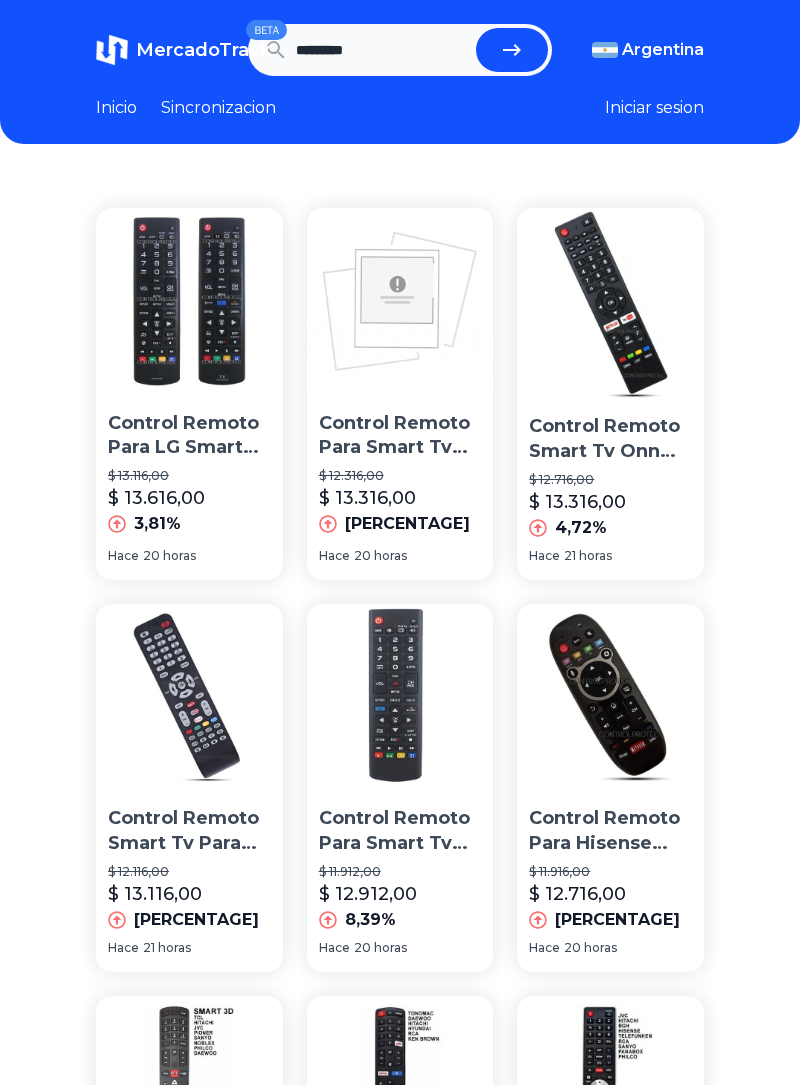 click on "********" at bounding box center (382, 50) 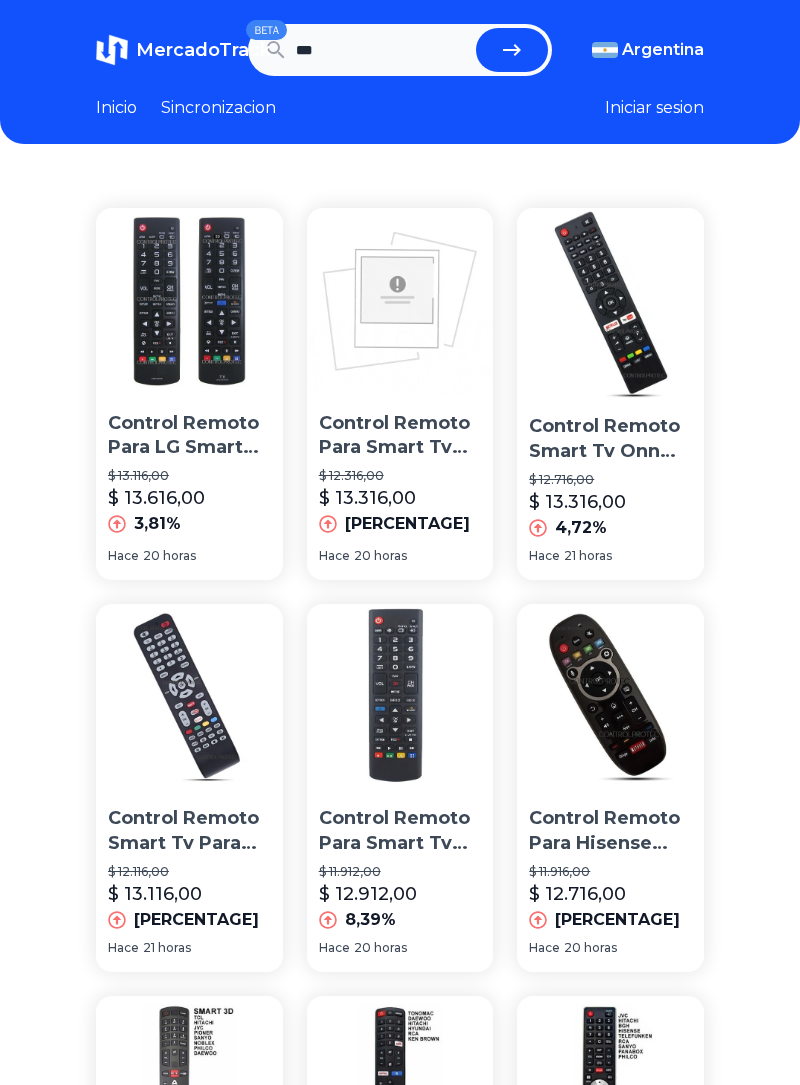 type on "*" 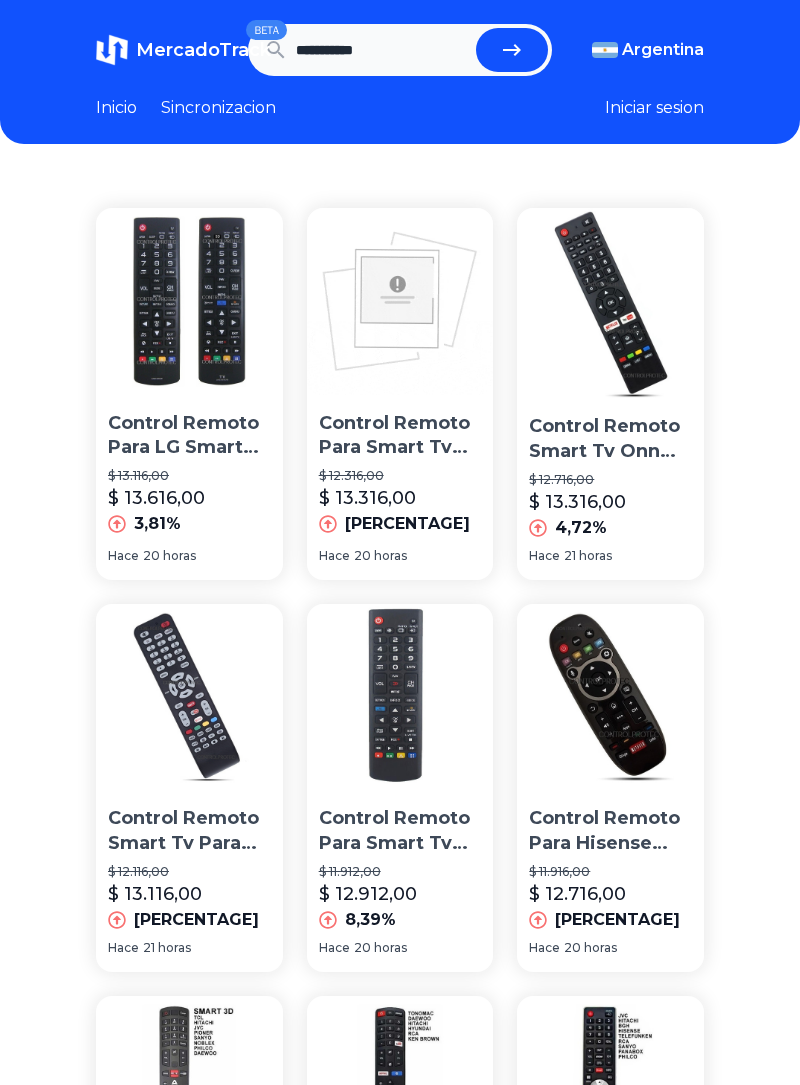 type on "**********" 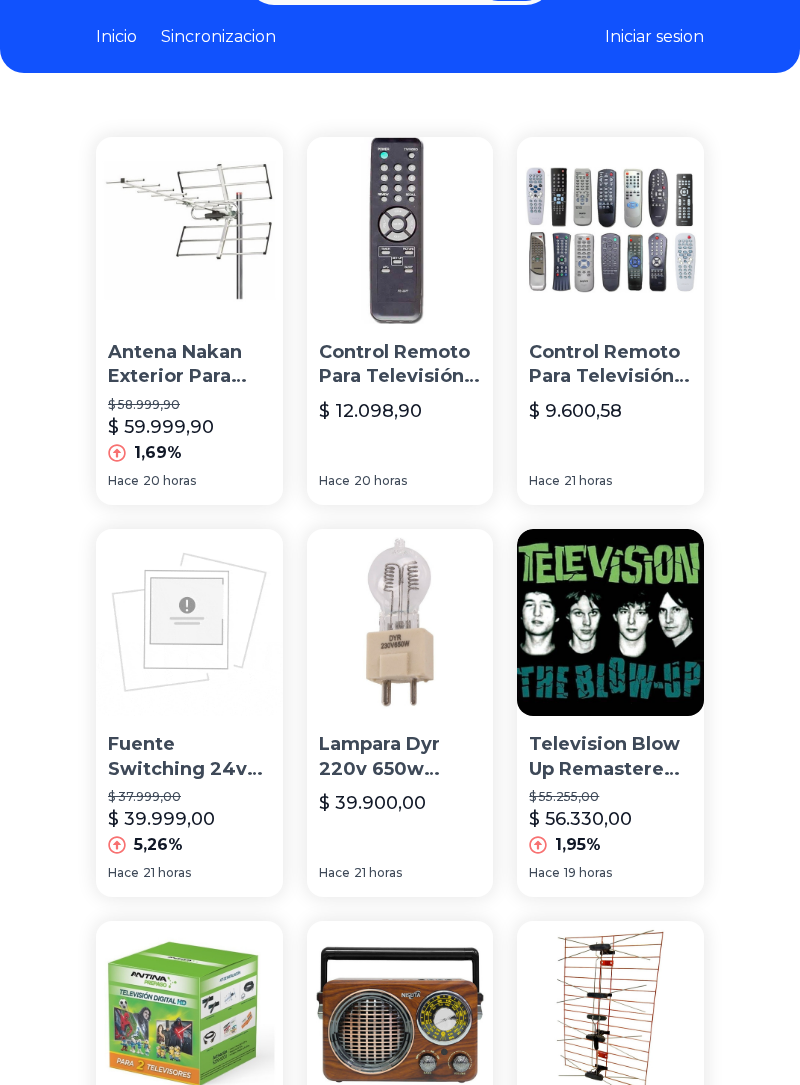 scroll, scrollTop: 0, scrollLeft: 0, axis: both 